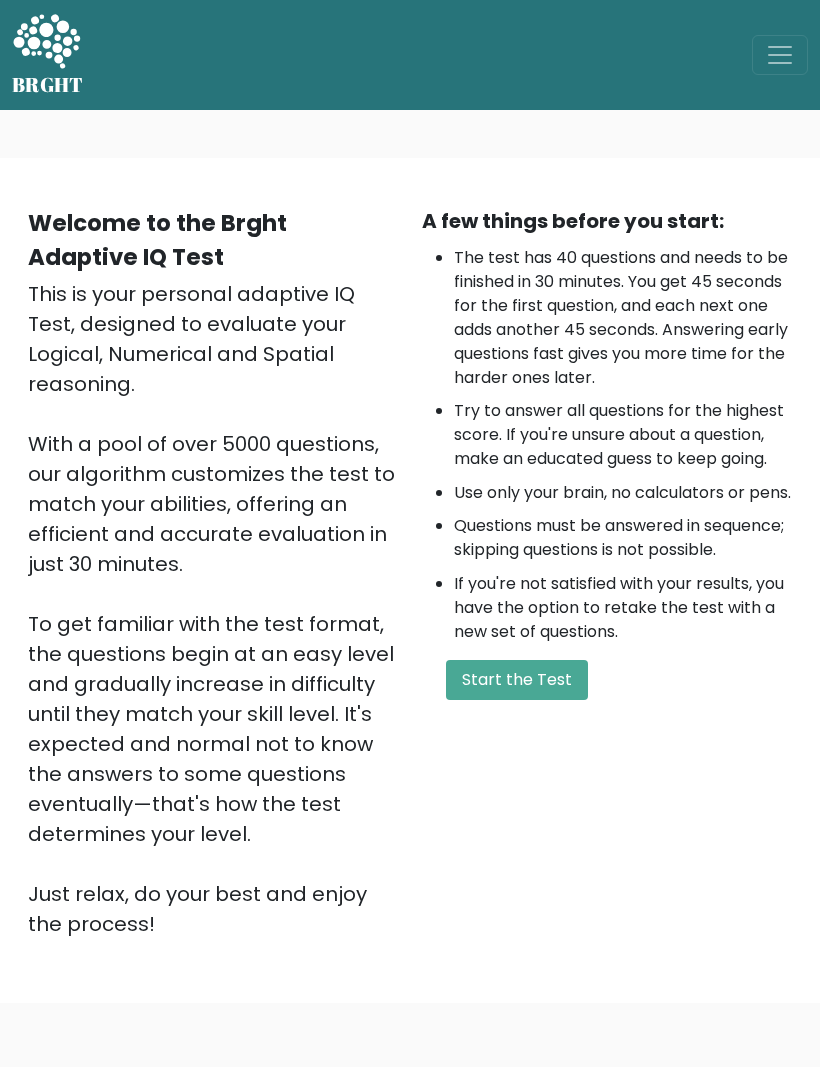 scroll, scrollTop: 0, scrollLeft: 0, axis: both 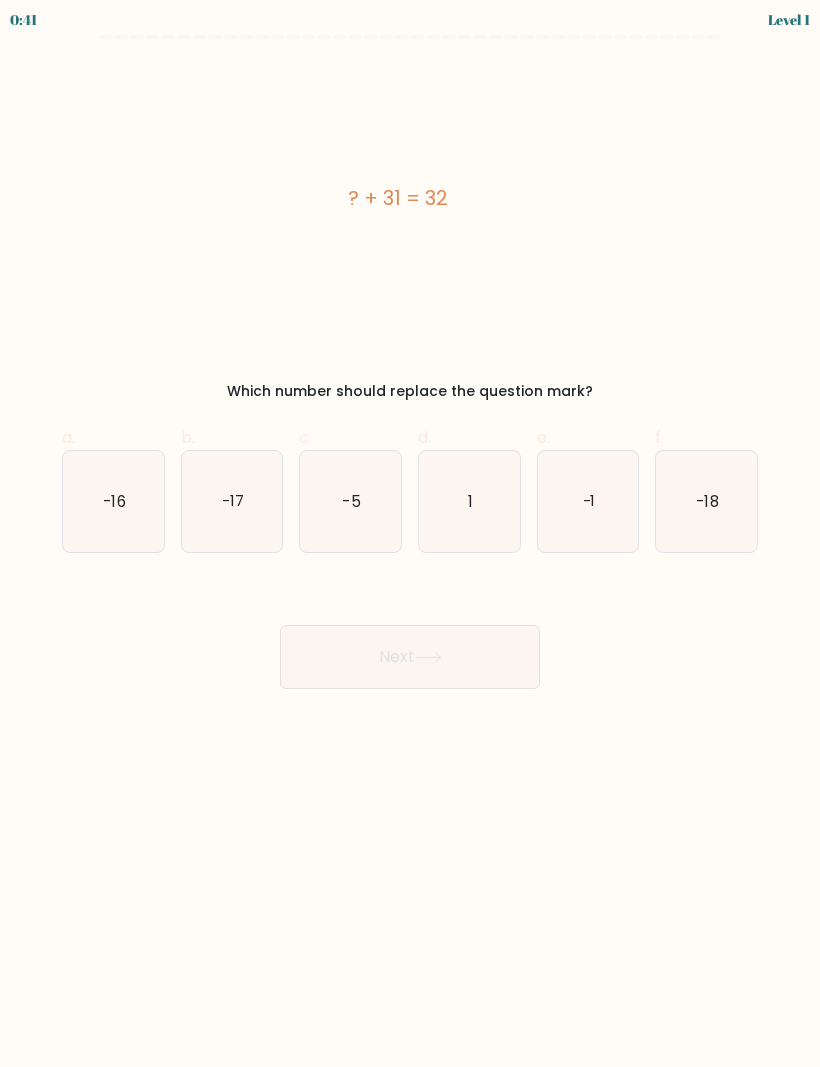 click on "1" at bounding box center (469, 501) 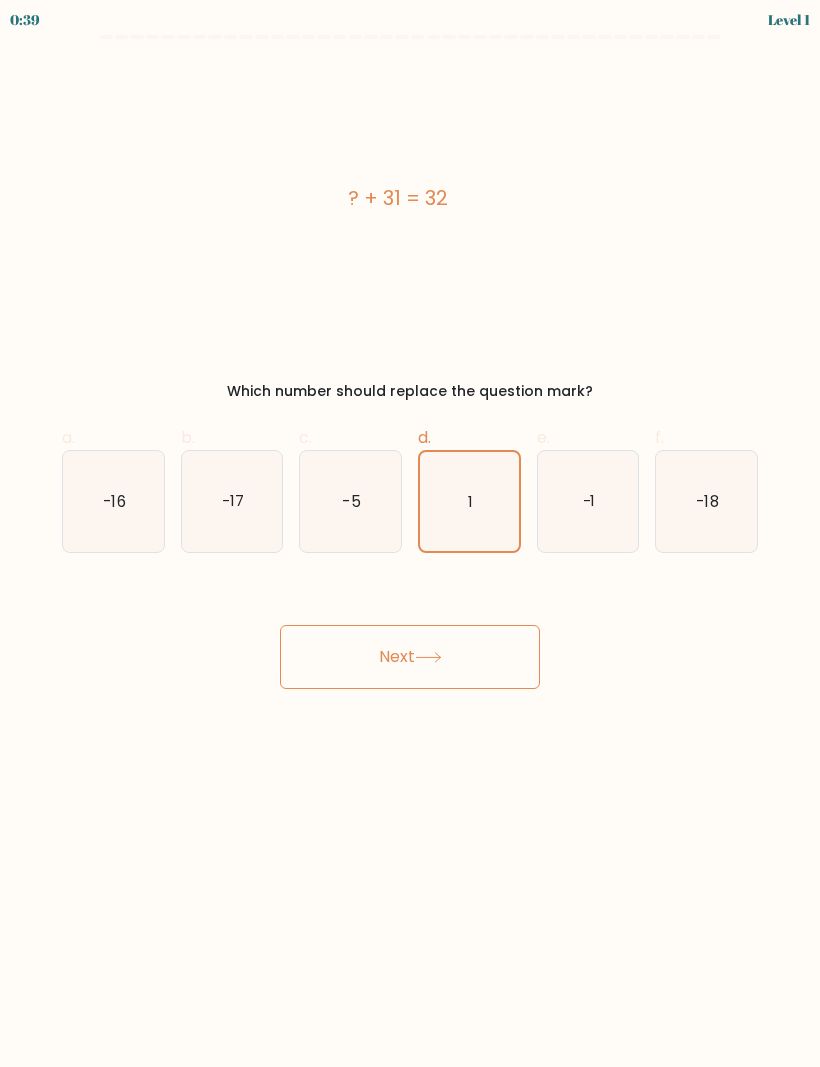 click on "Next" at bounding box center (410, 657) 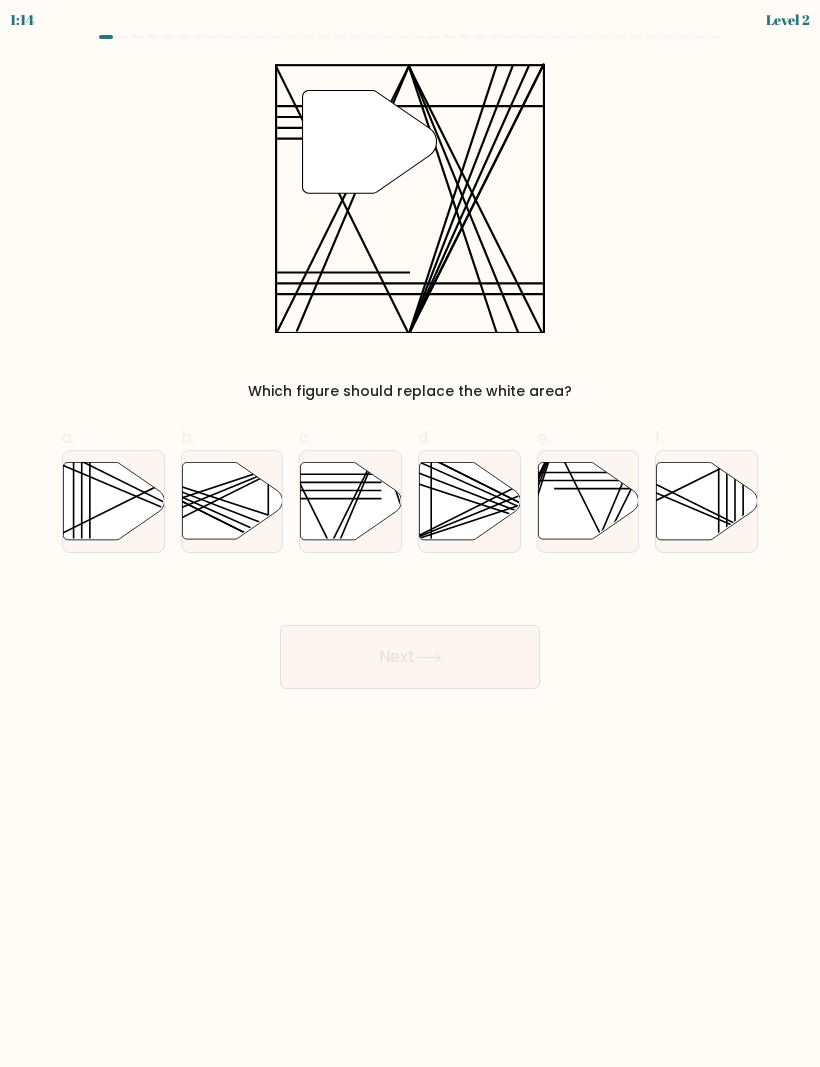 click at bounding box center (351, 500) 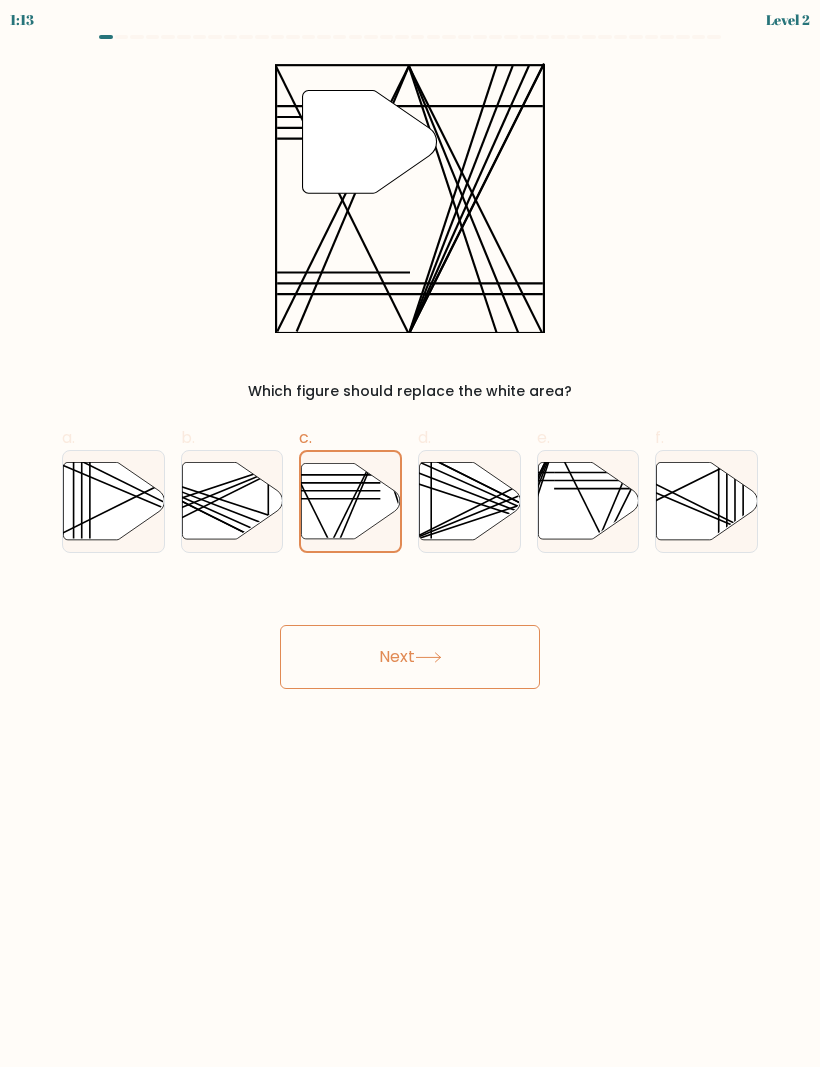 click on "Next" at bounding box center [410, 657] 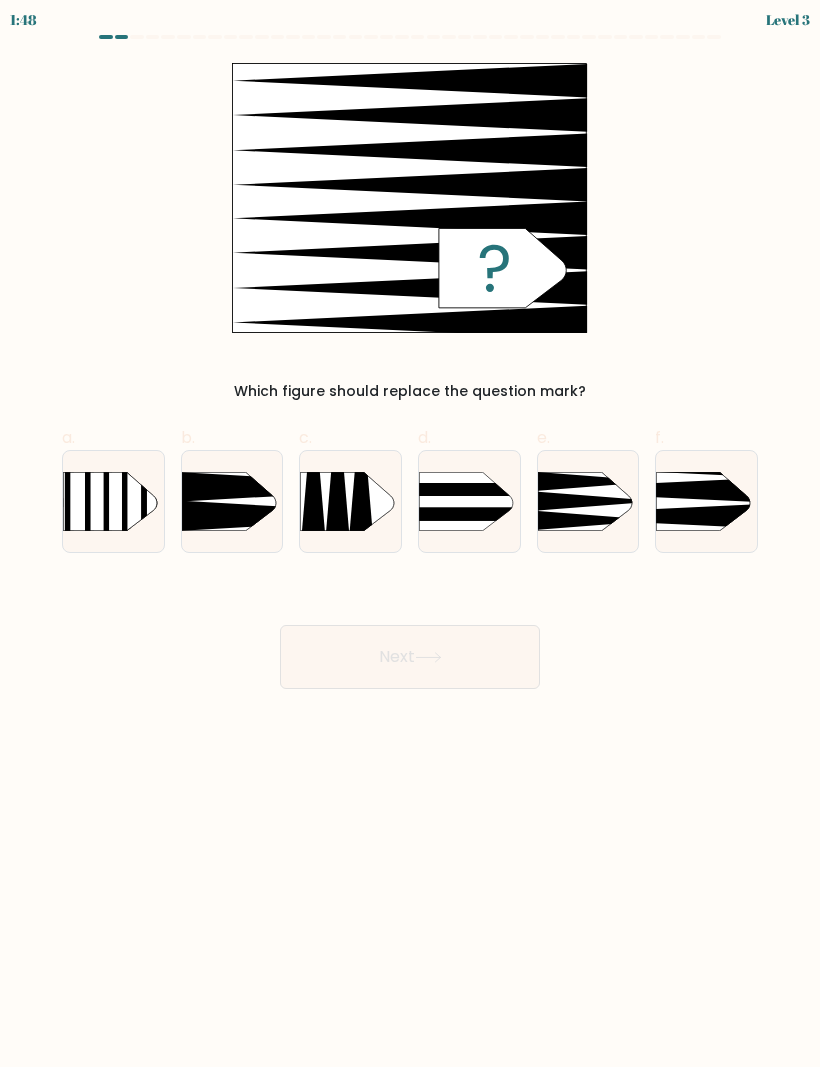 click at bounding box center (635, 516) 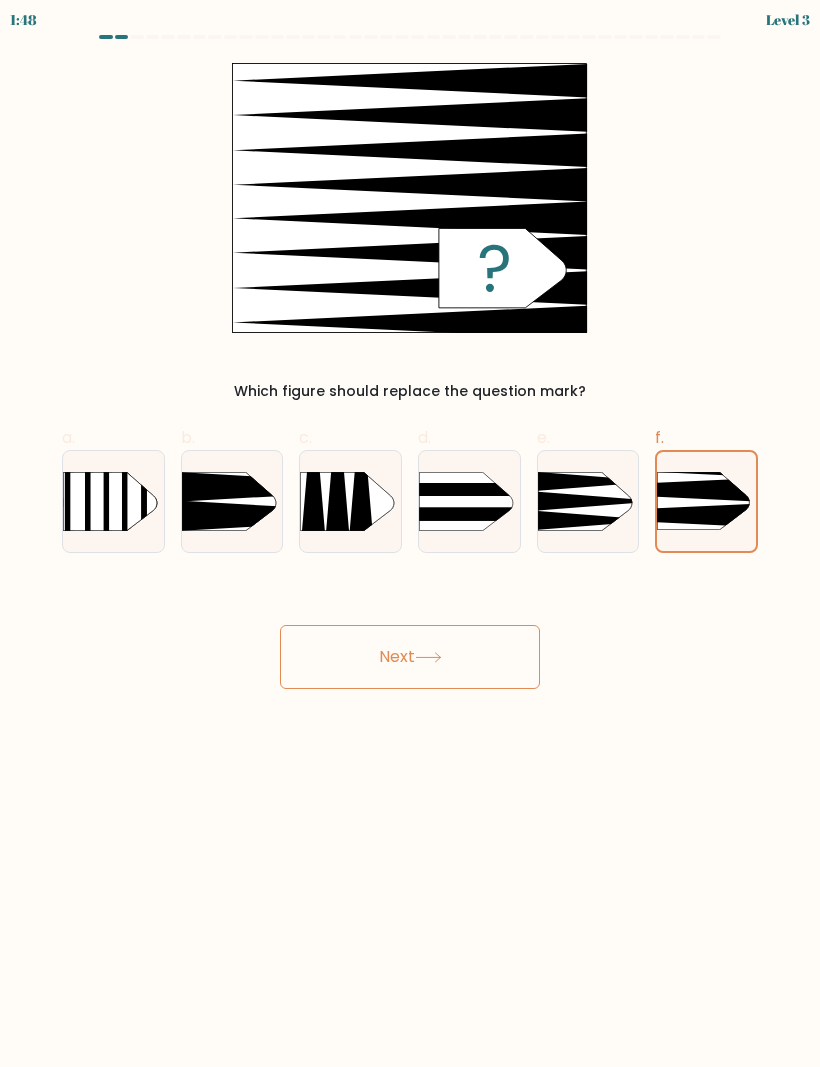 click on "Next" at bounding box center (410, 657) 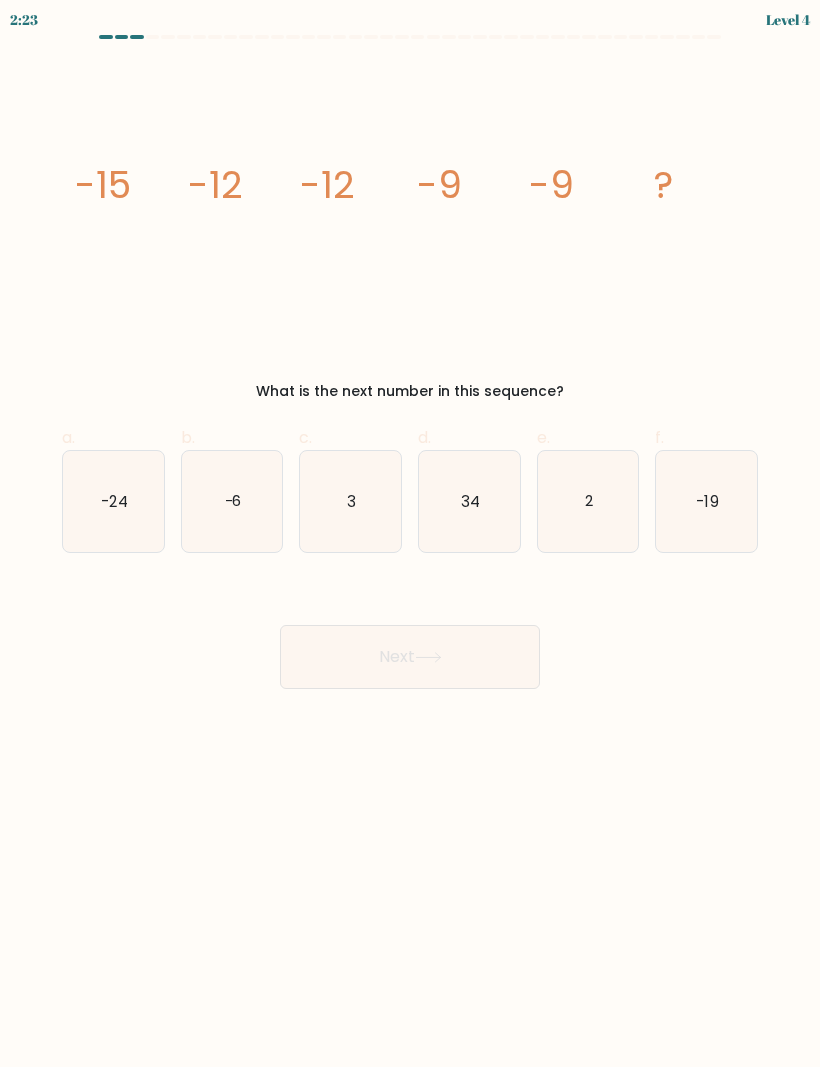 click on "-19" at bounding box center [706, 501] 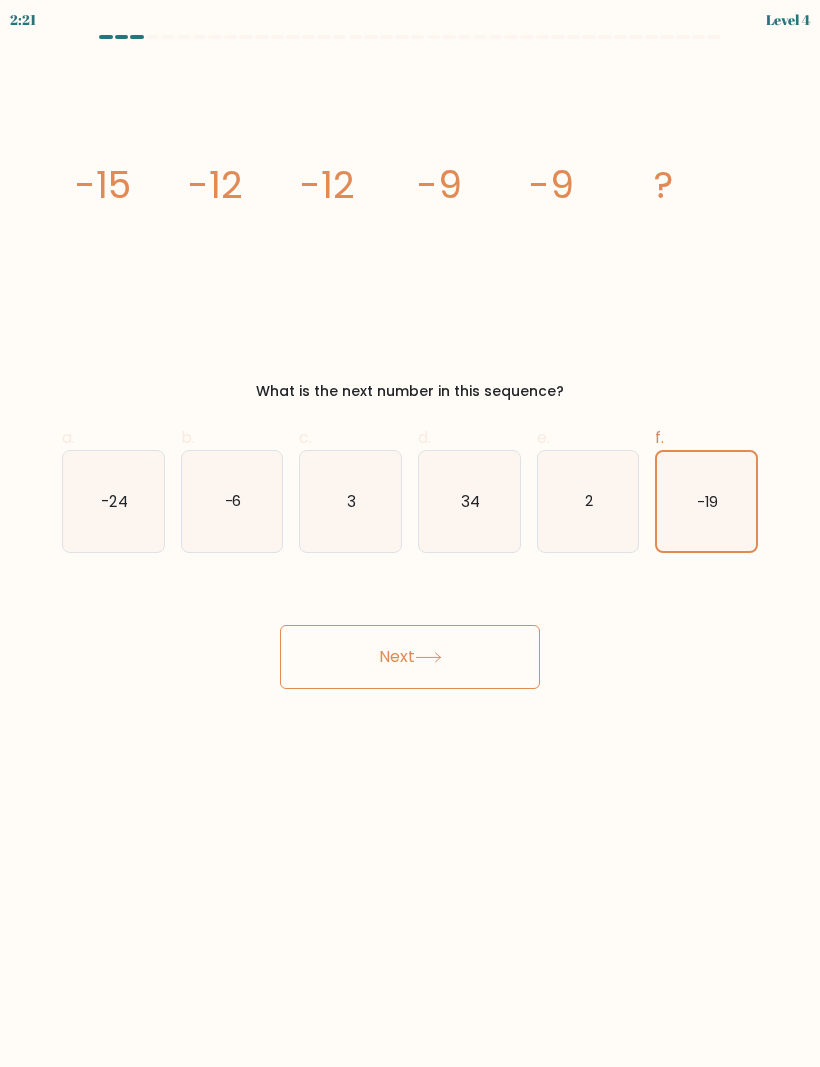 click on "-6" at bounding box center [232, 501] 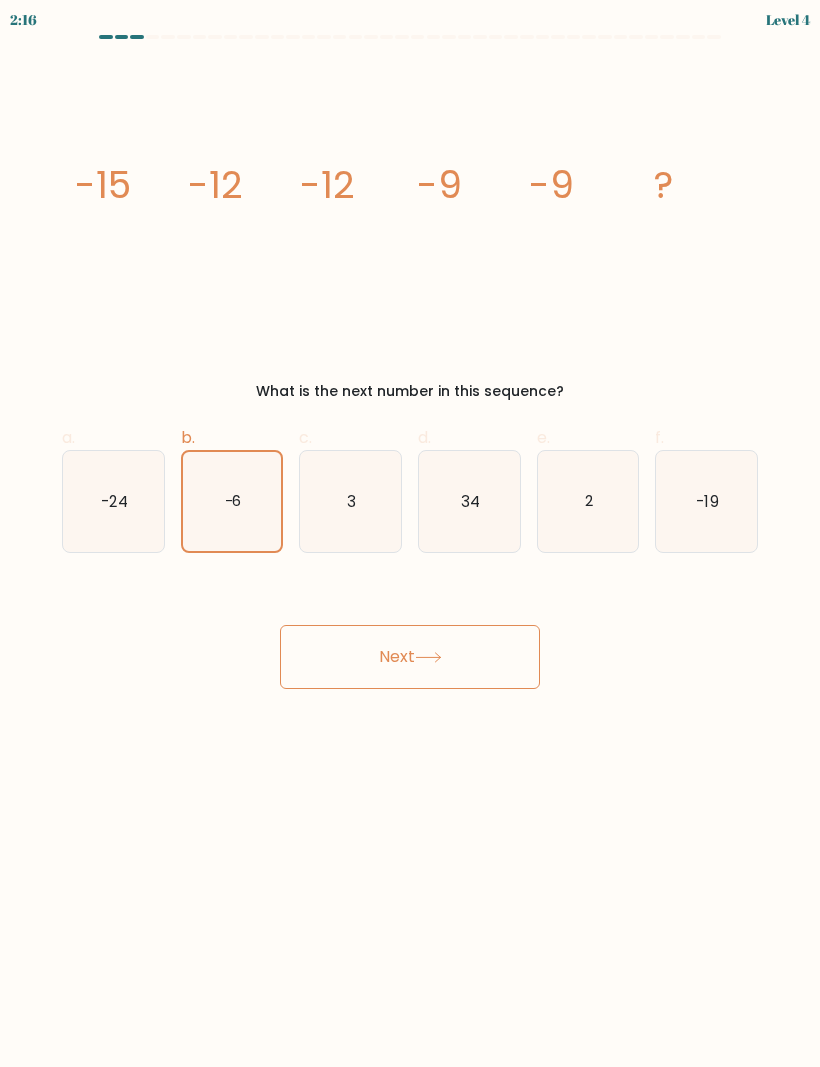 click on "Next" at bounding box center [410, 657] 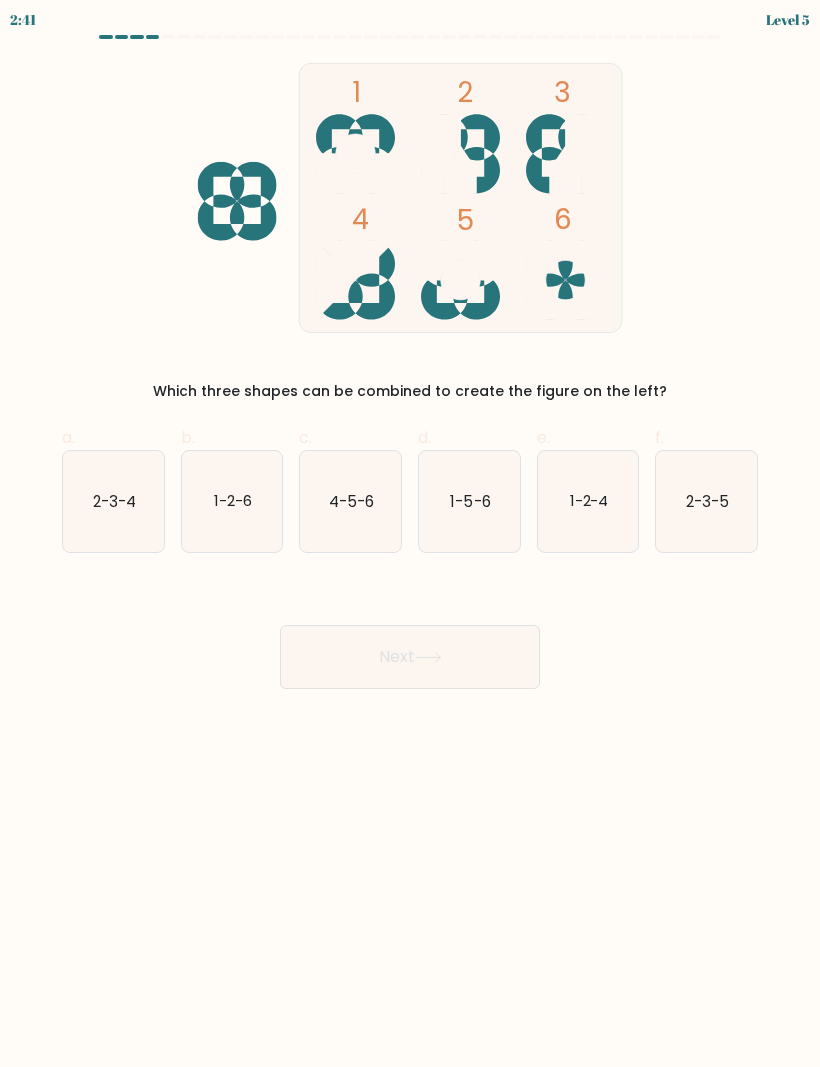 click on "2-3-5" at bounding box center [706, 501] 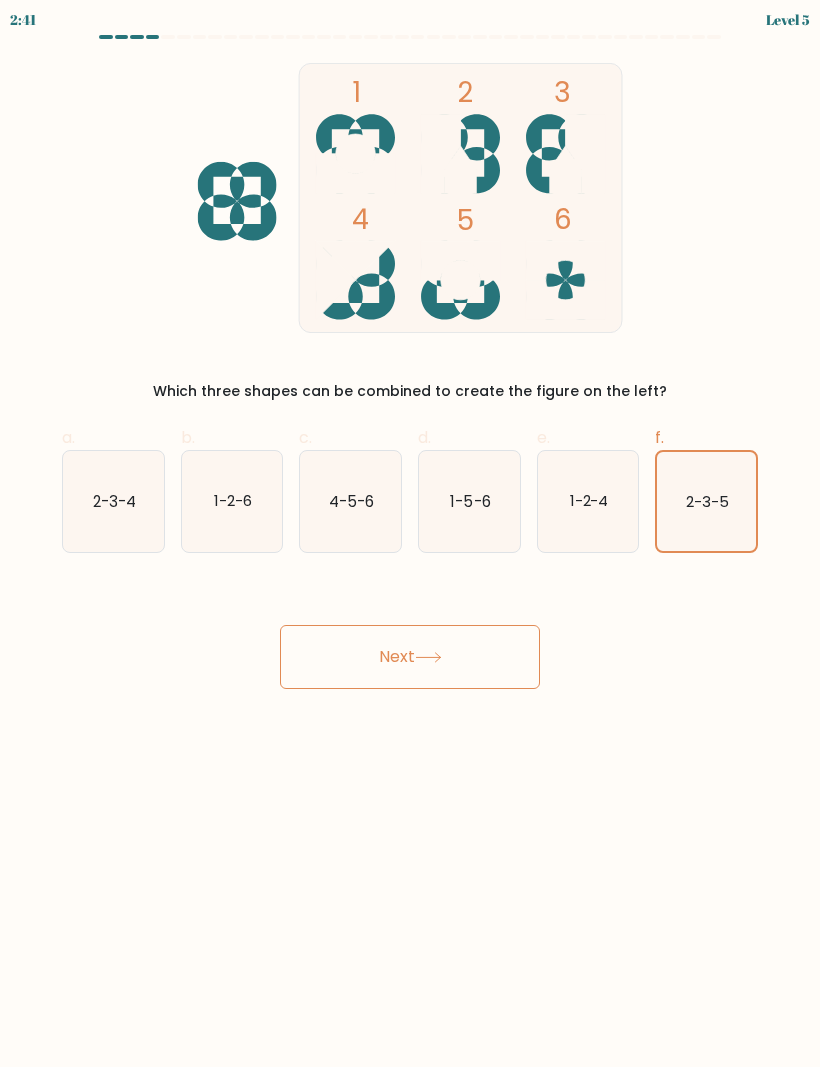 click on "Next" at bounding box center [410, 657] 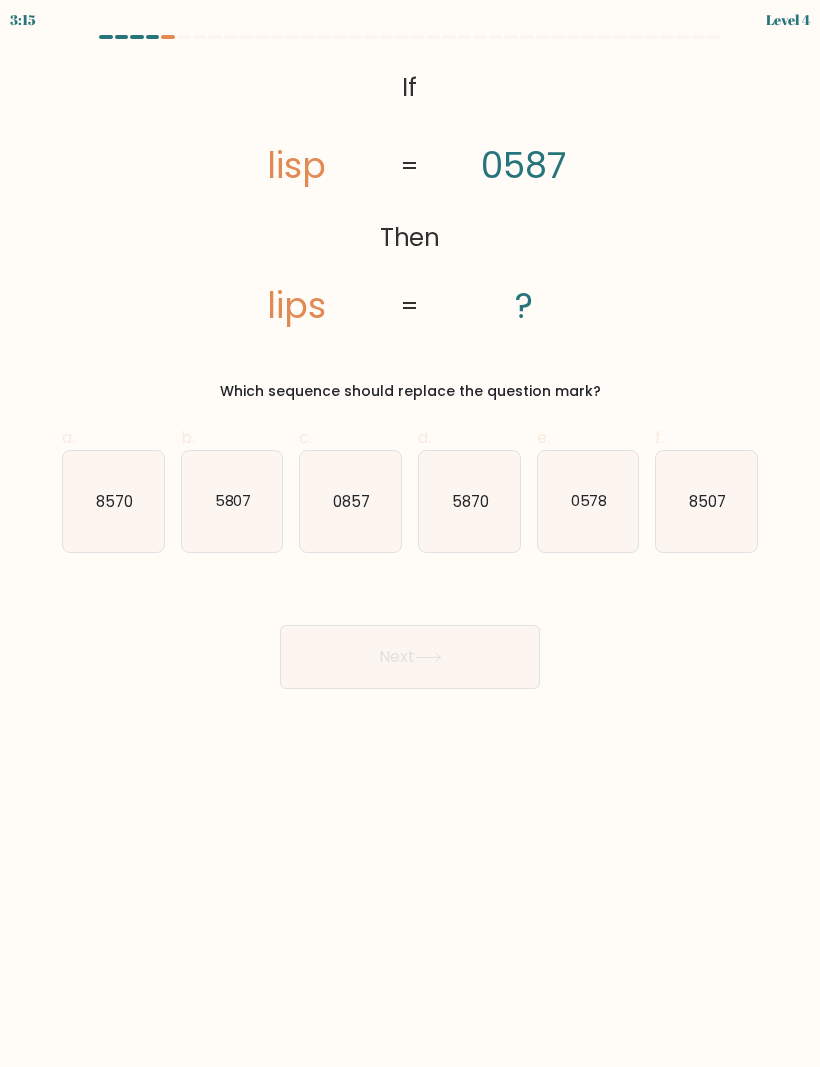 click on "0578" at bounding box center [588, 501] 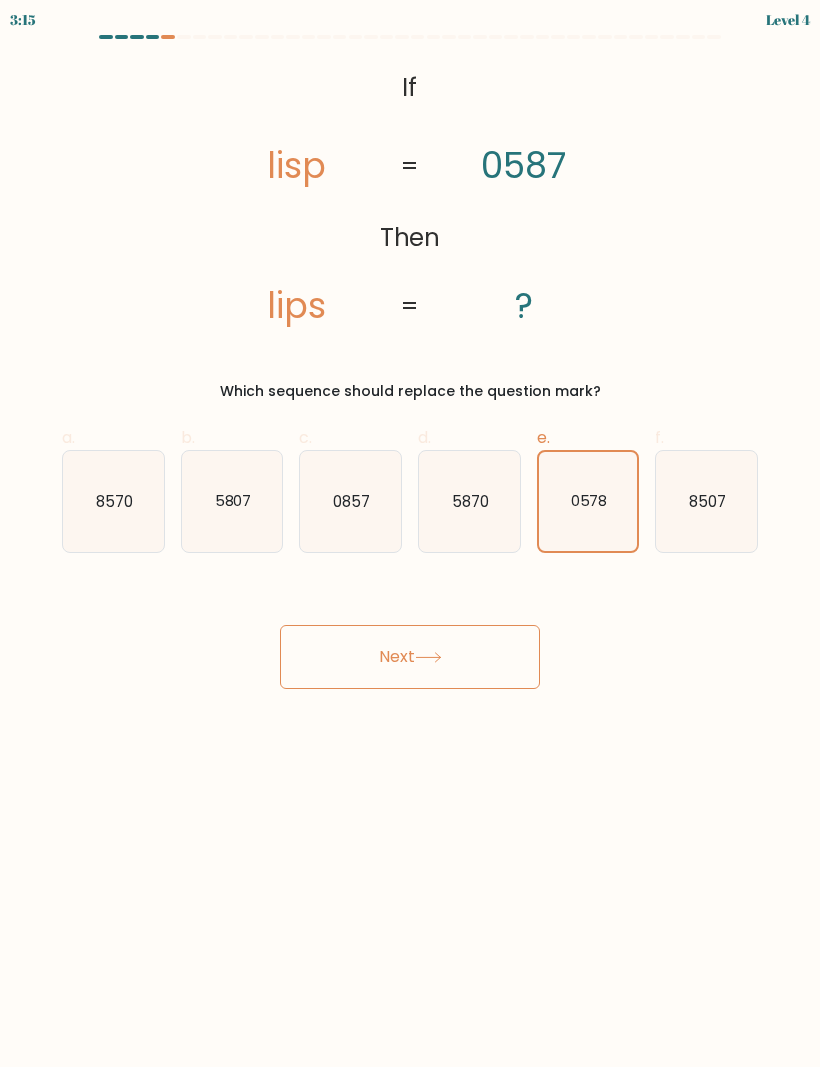 click on "Next" at bounding box center [410, 657] 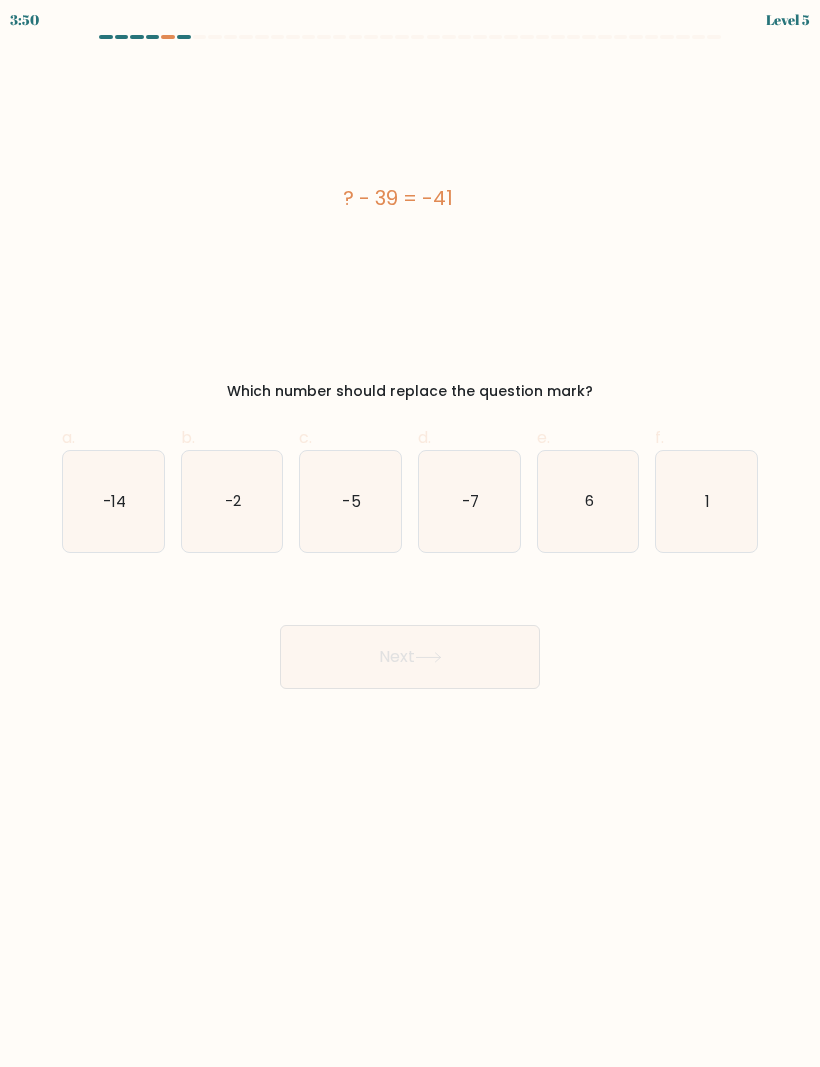 click on "-2" at bounding box center (232, 501) 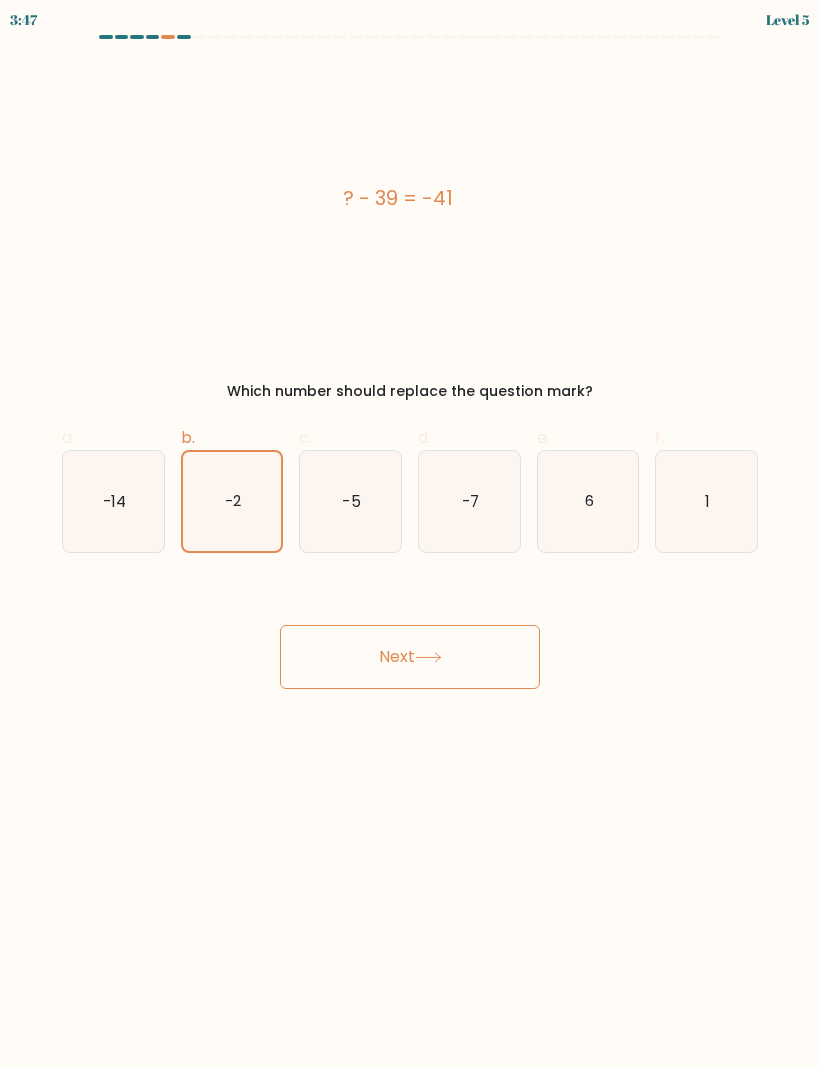 click on "Next" at bounding box center [410, 657] 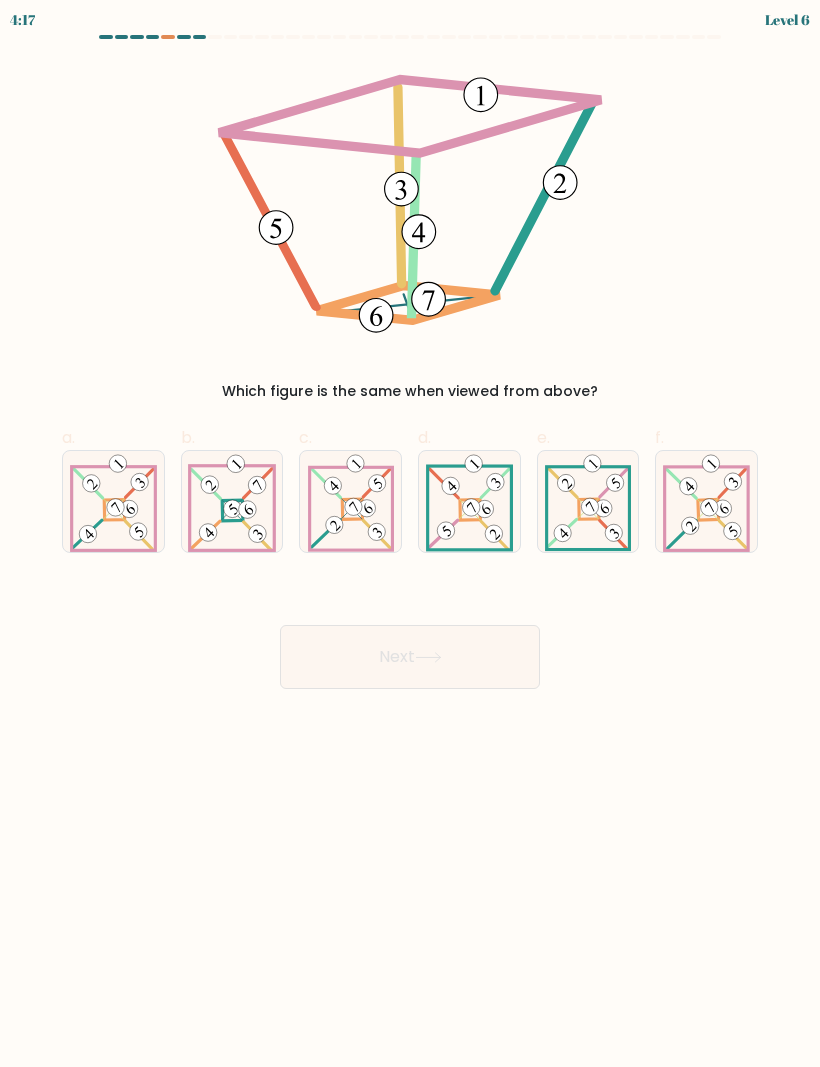click at bounding box center (351, 501) 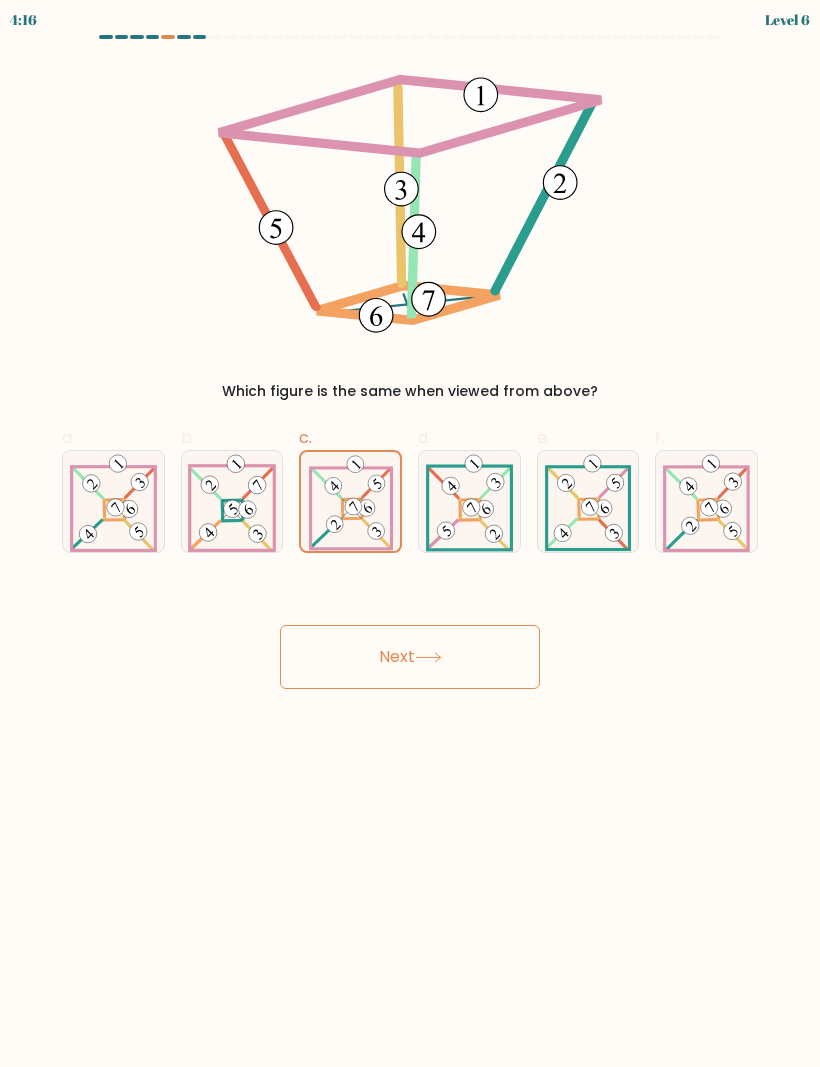 click on "Next" at bounding box center [410, 657] 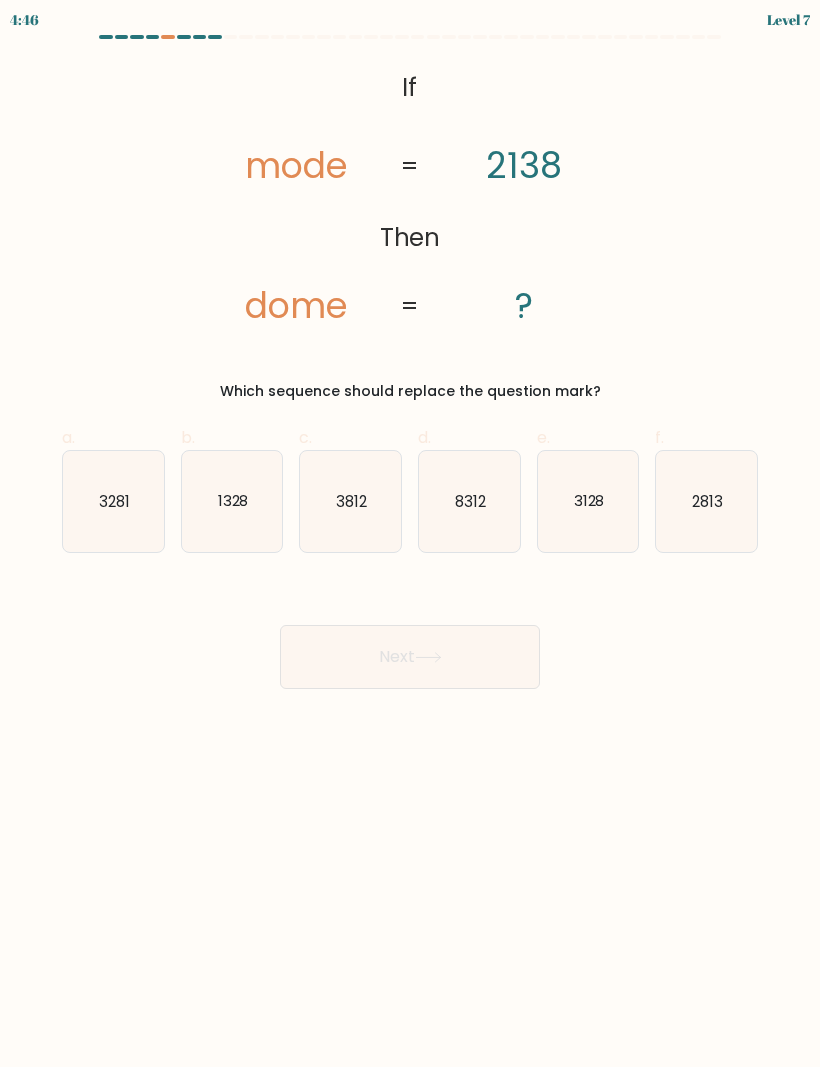 click on "3128" at bounding box center (588, 501) 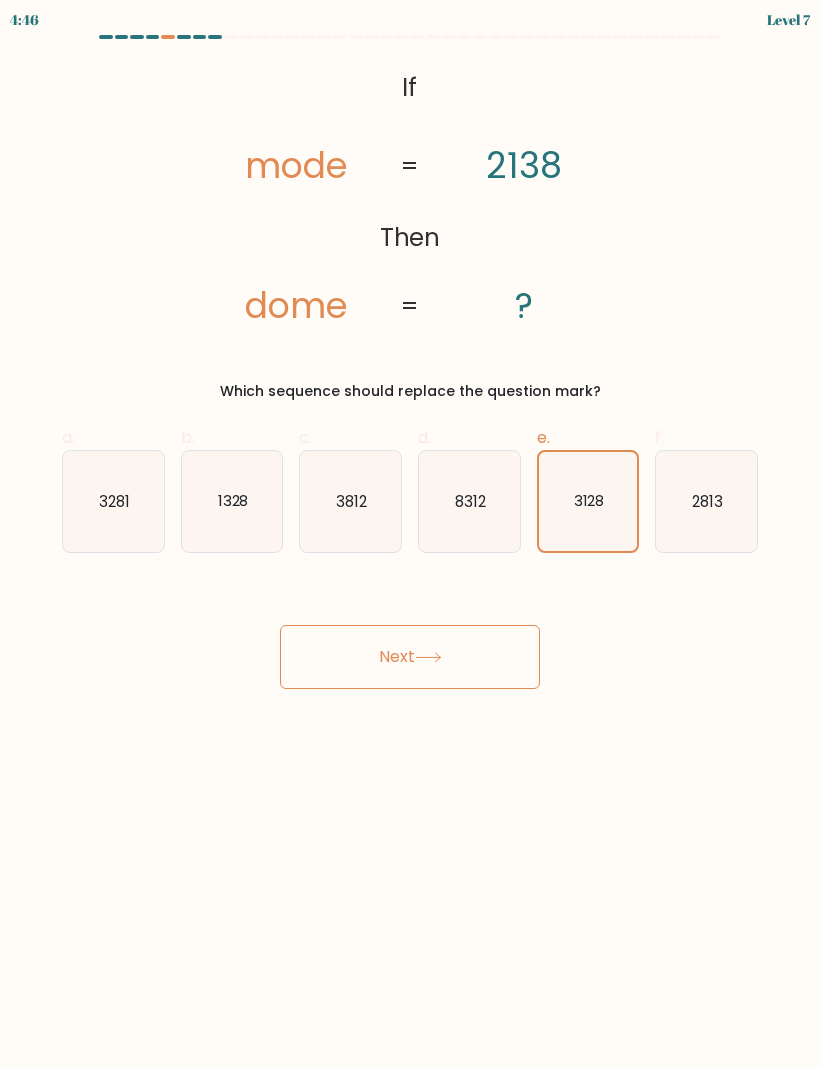 click on "Next" at bounding box center [410, 657] 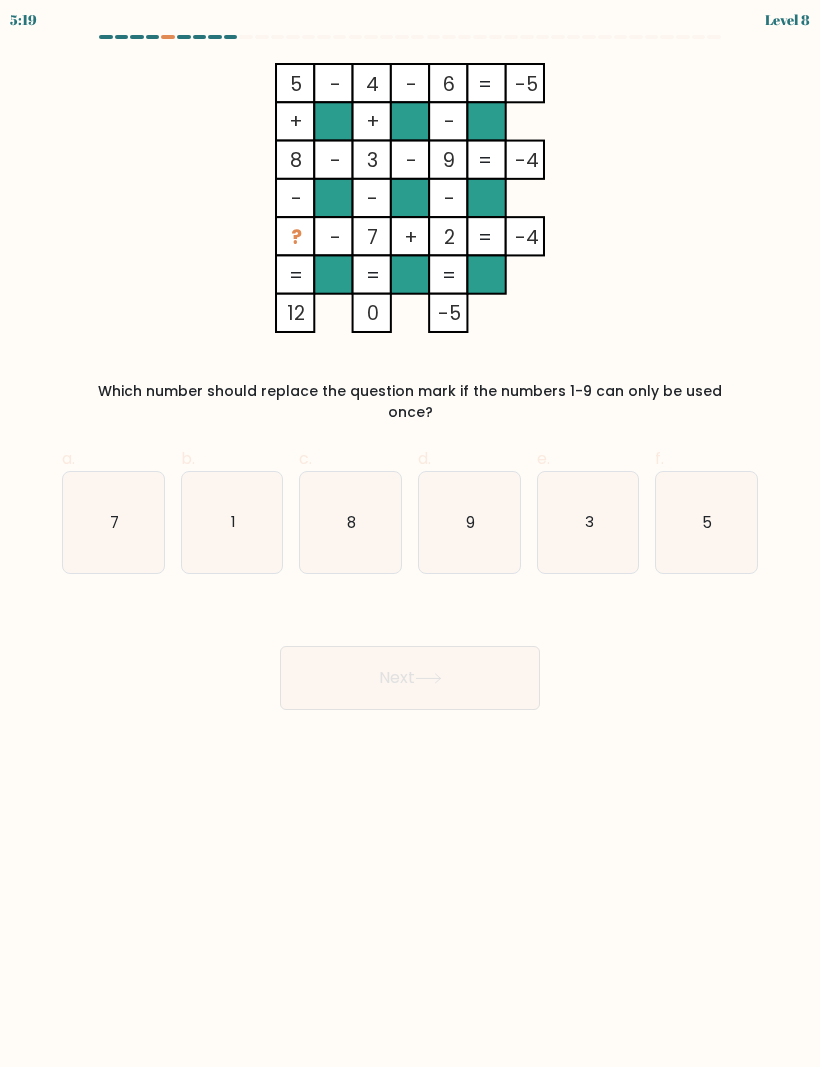 click on "1" at bounding box center [232, 522] 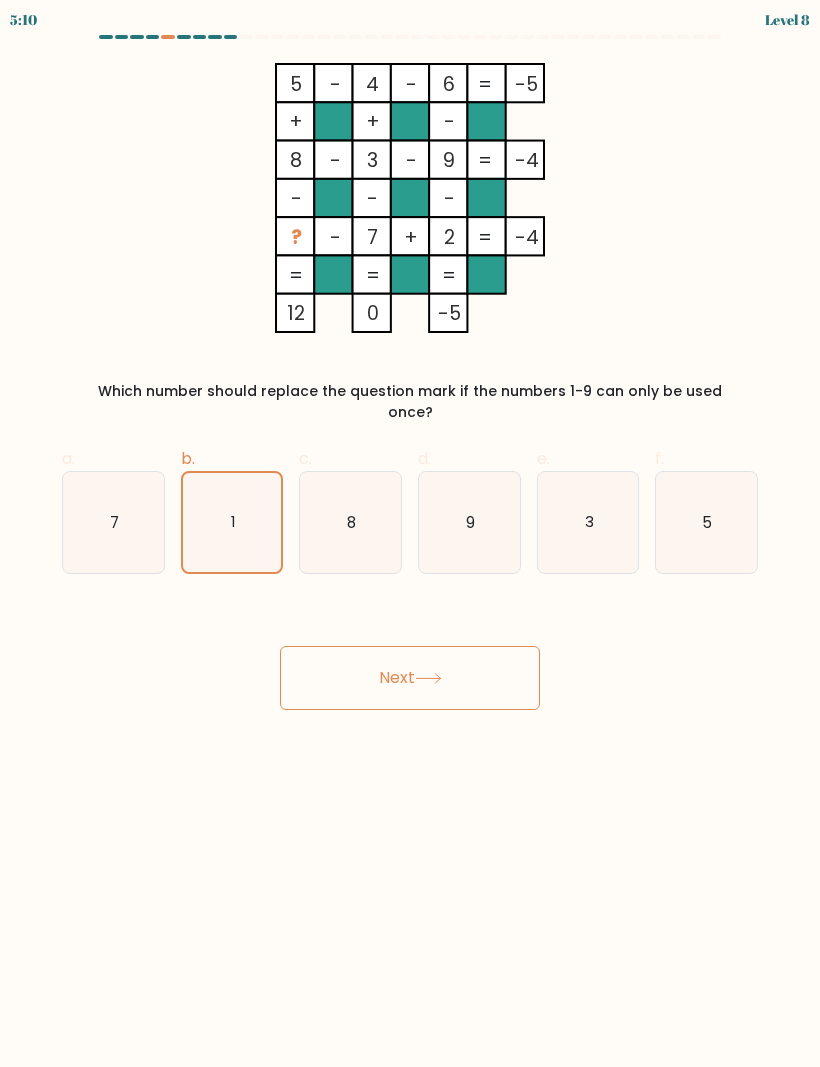 click on "Next" at bounding box center [410, 678] 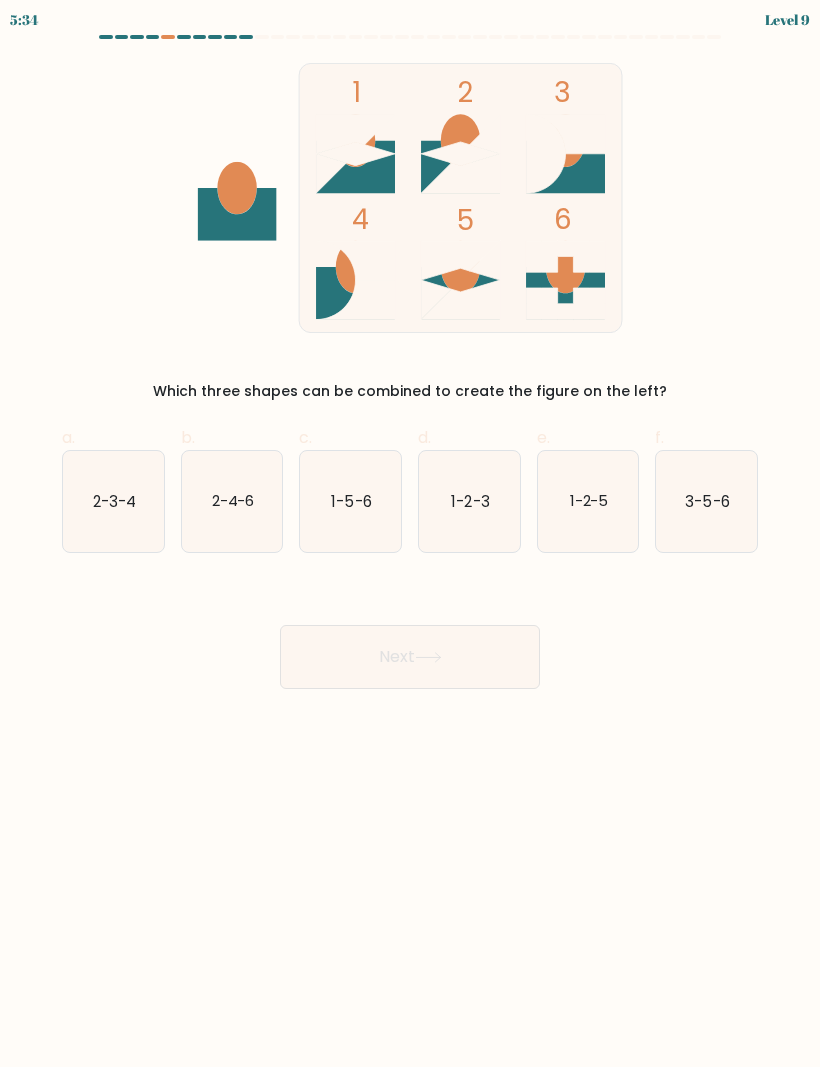 click on "1-2-5" at bounding box center (588, 501) 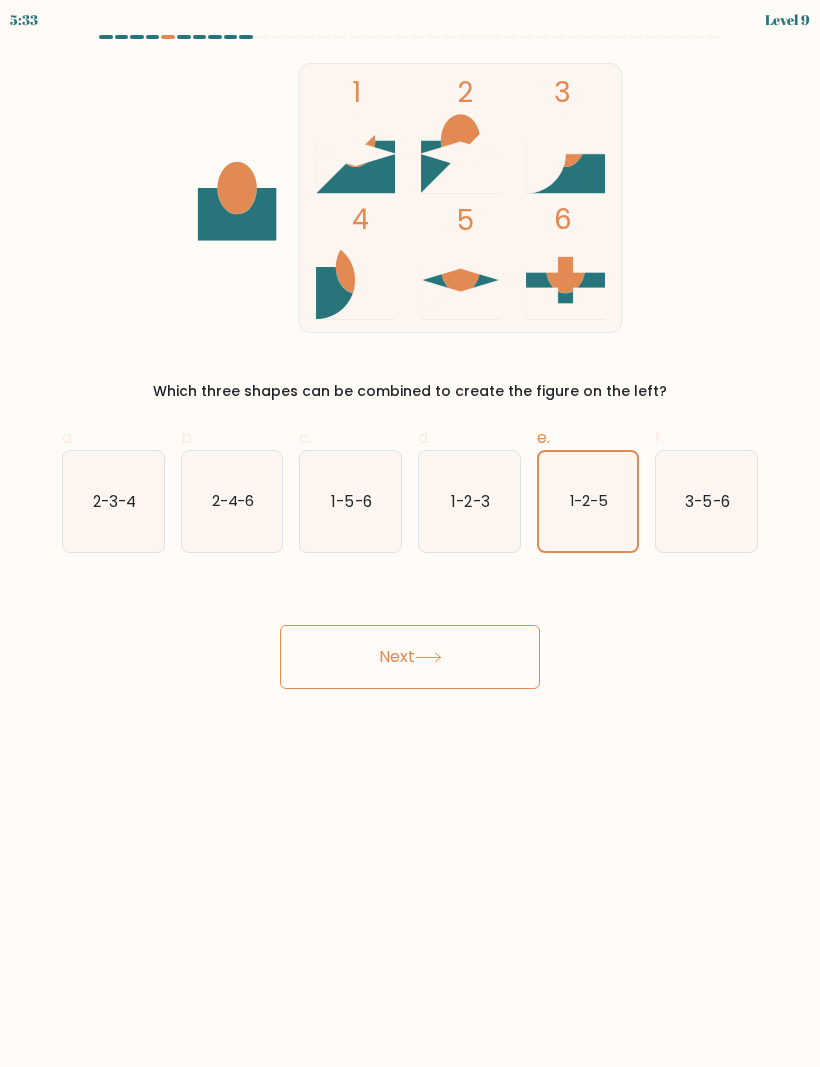 click on "Next" at bounding box center [410, 657] 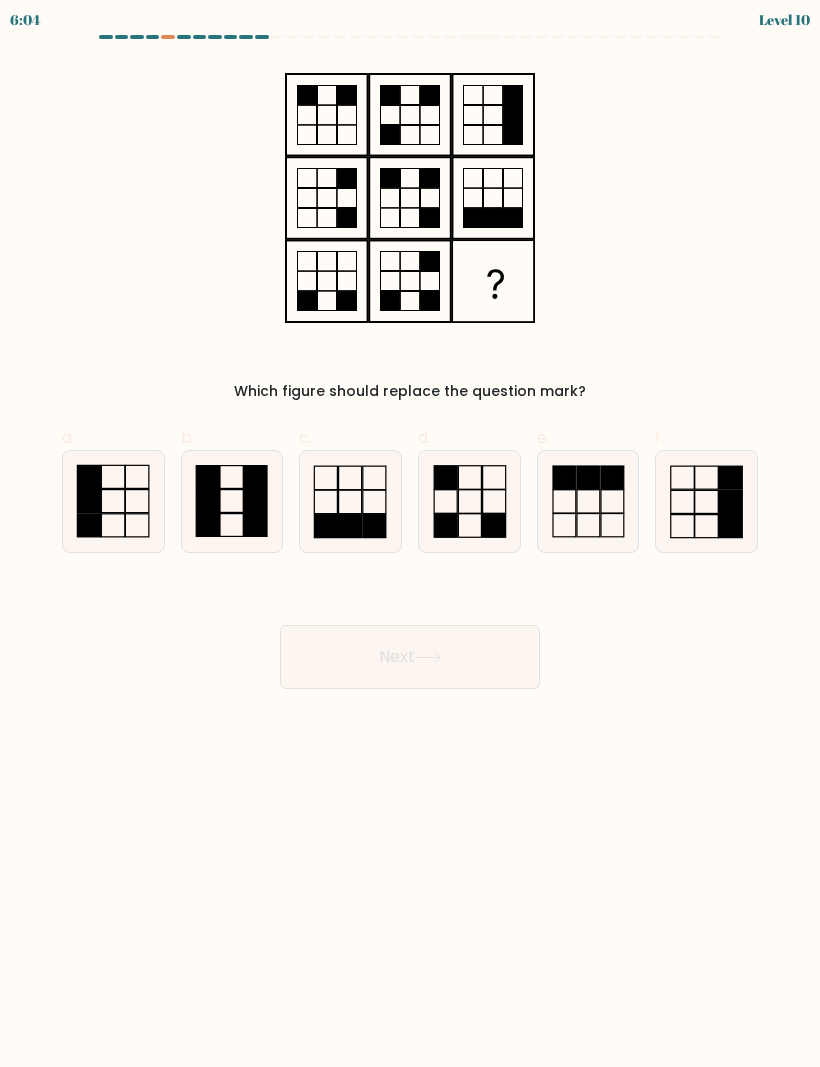click at bounding box center [88, 500] 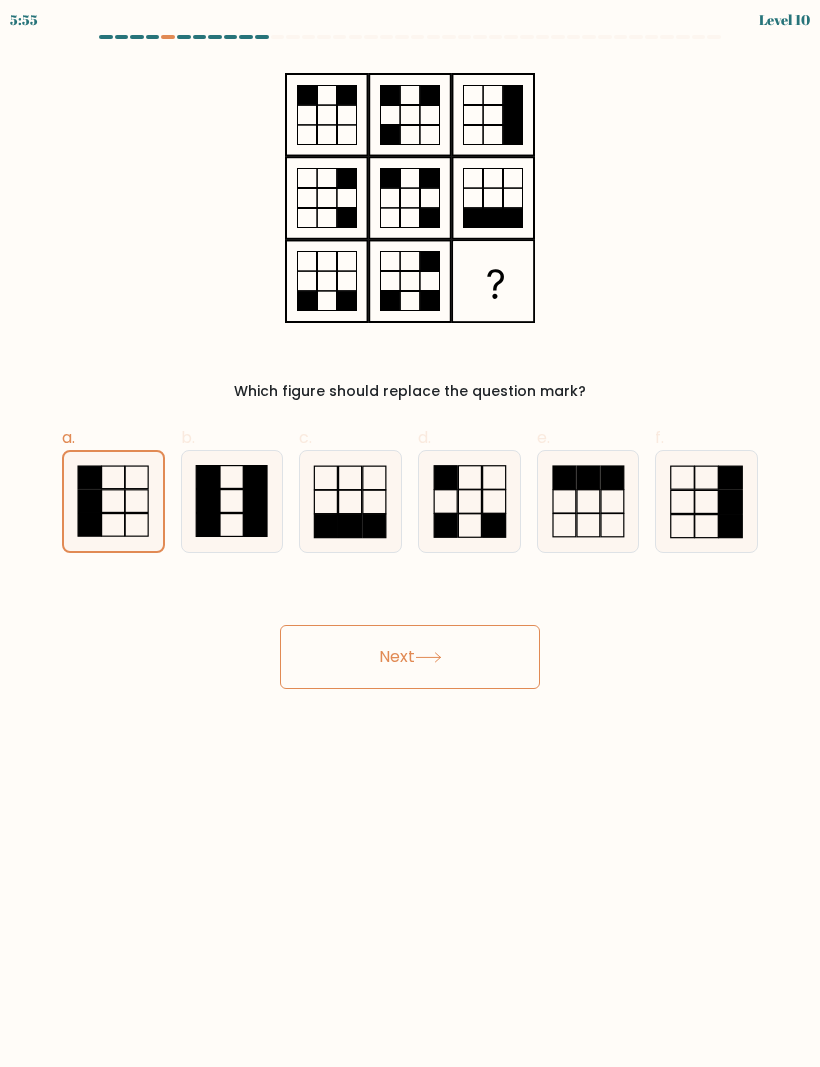 click on "Next" at bounding box center [410, 657] 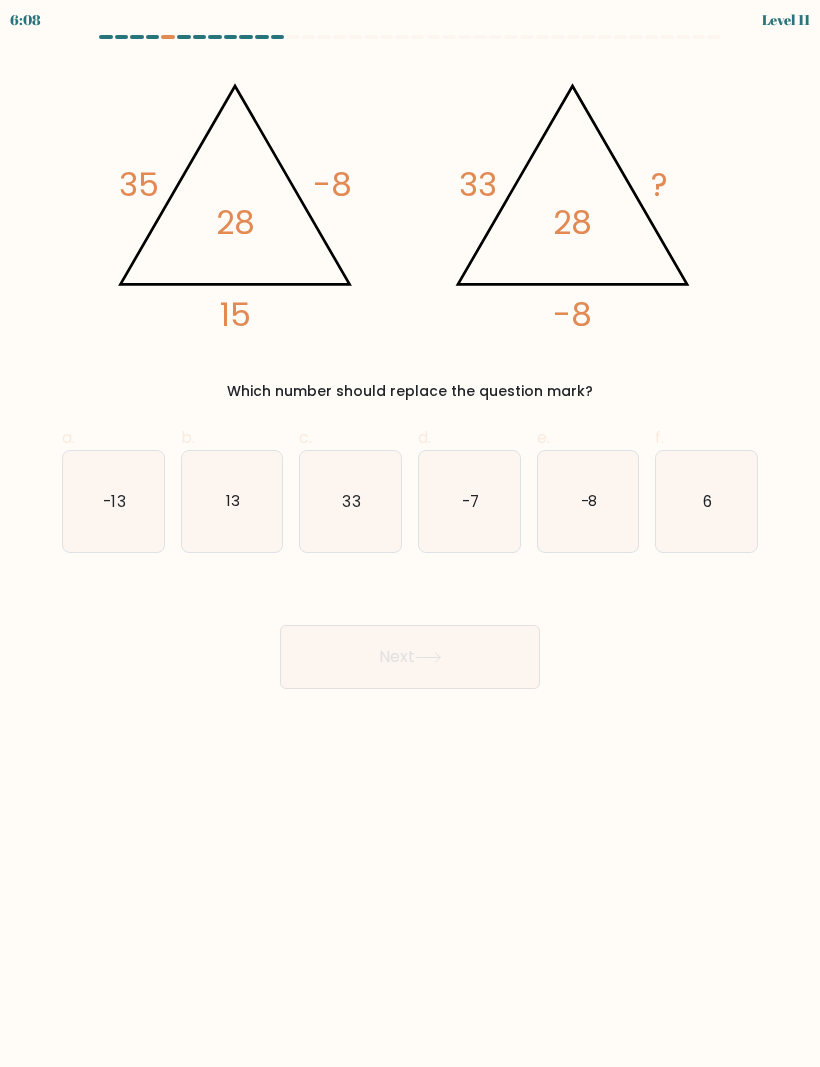 click on "13" at bounding box center (232, 501) 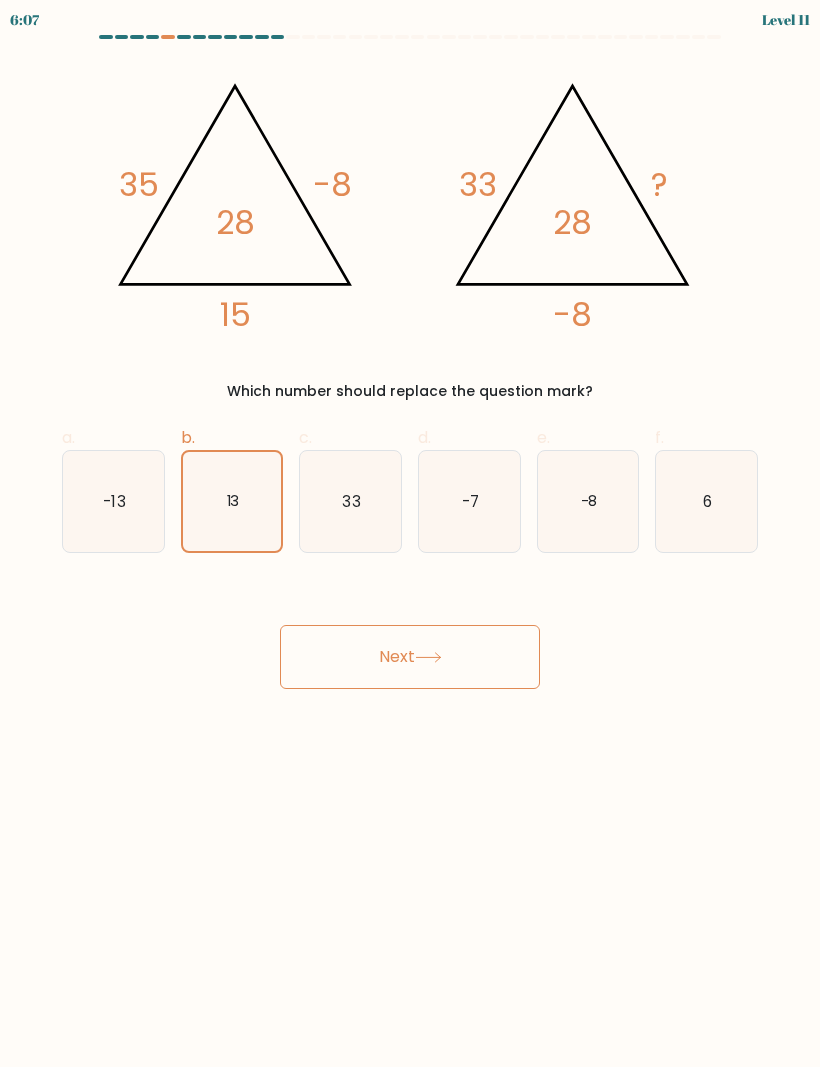 click on "Next" at bounding box center [410, 657] 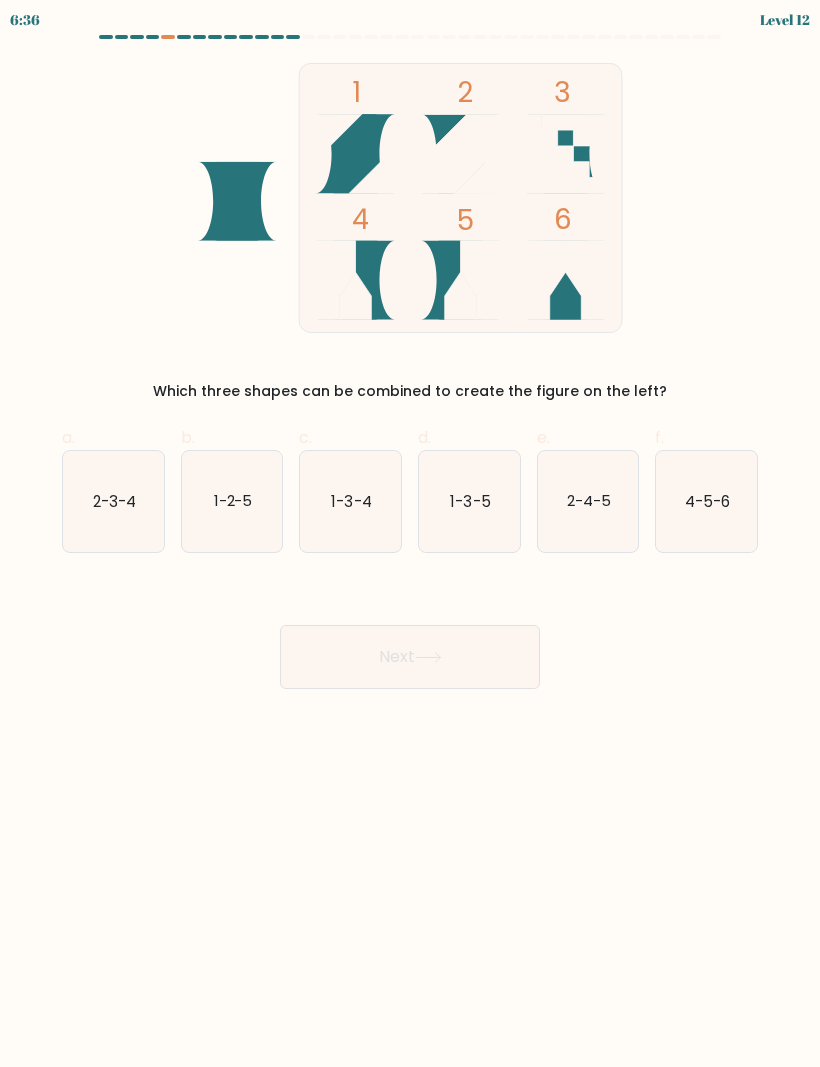 click on "4-5-6" at bounding box center [706, 501] 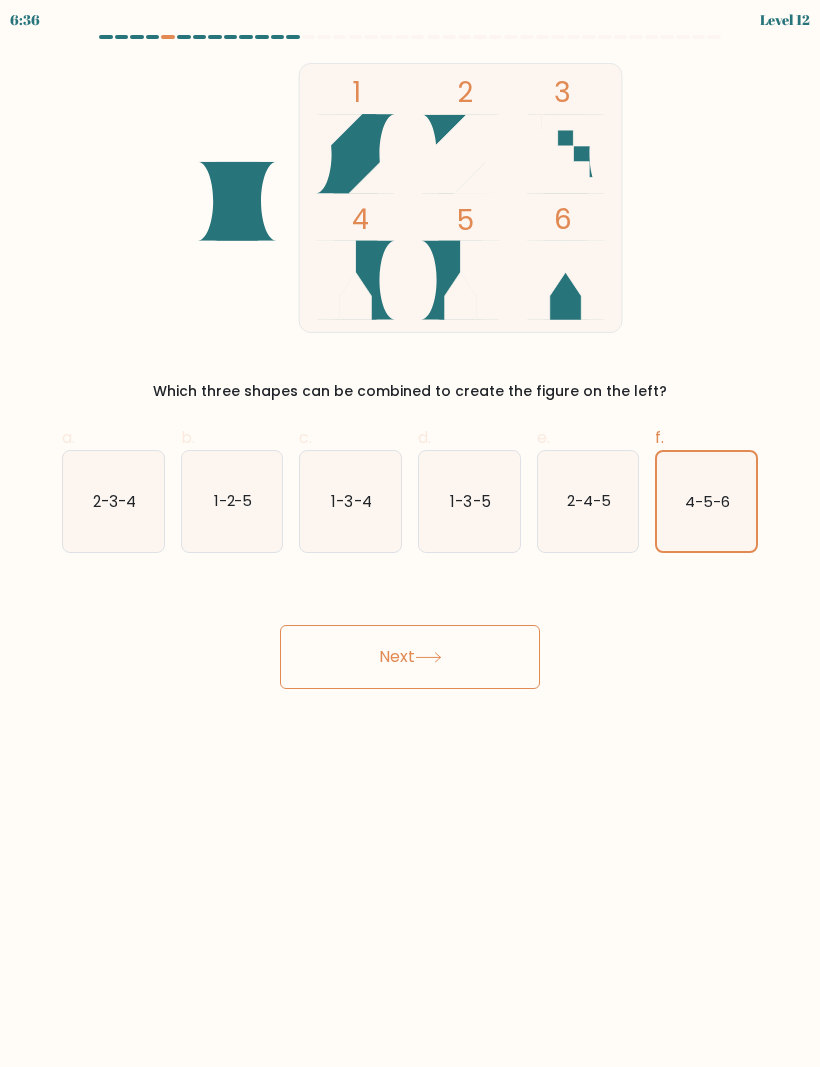 click on "Next" at bounding box center (410, 657) 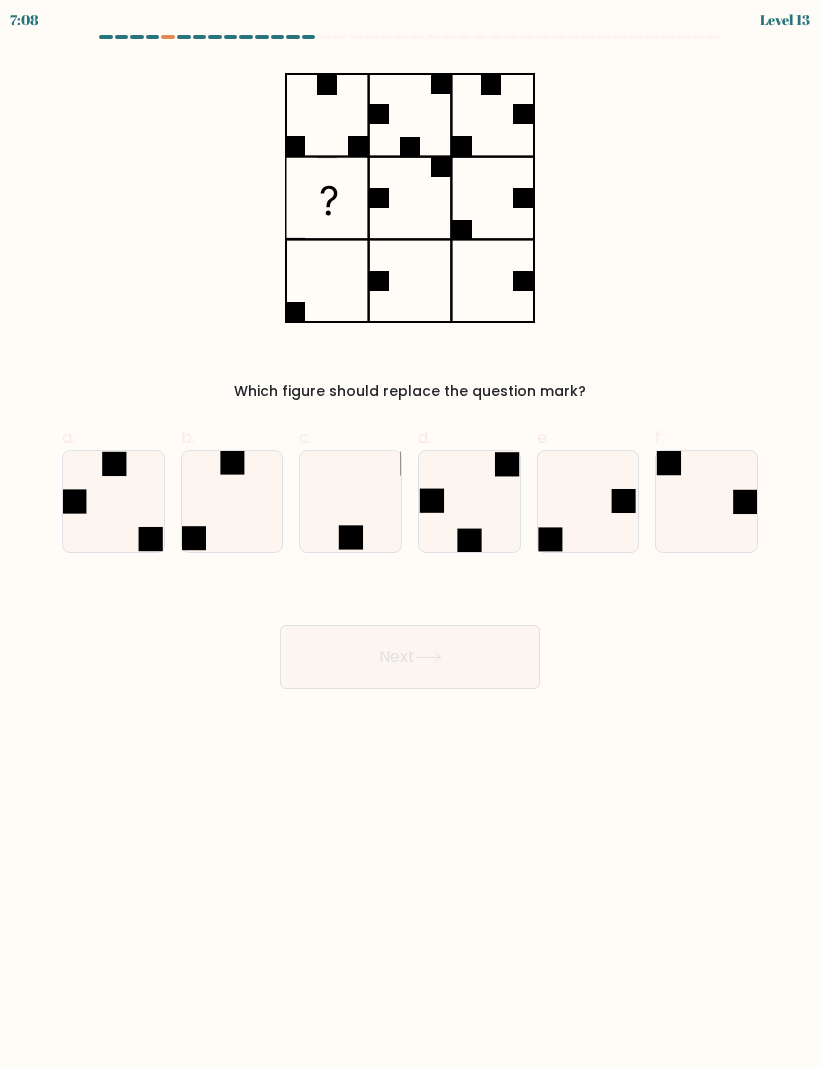 click at bounding box center [232, 501] 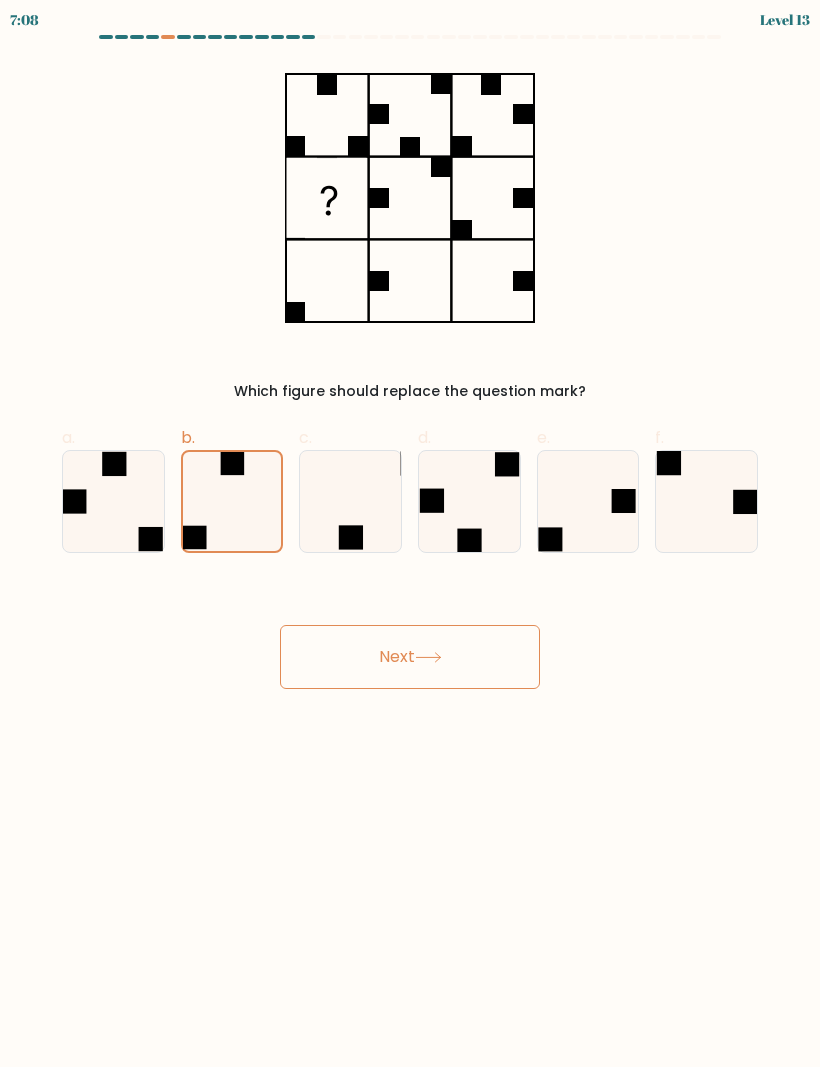 click on "Next" at bounding box center [410, 657] 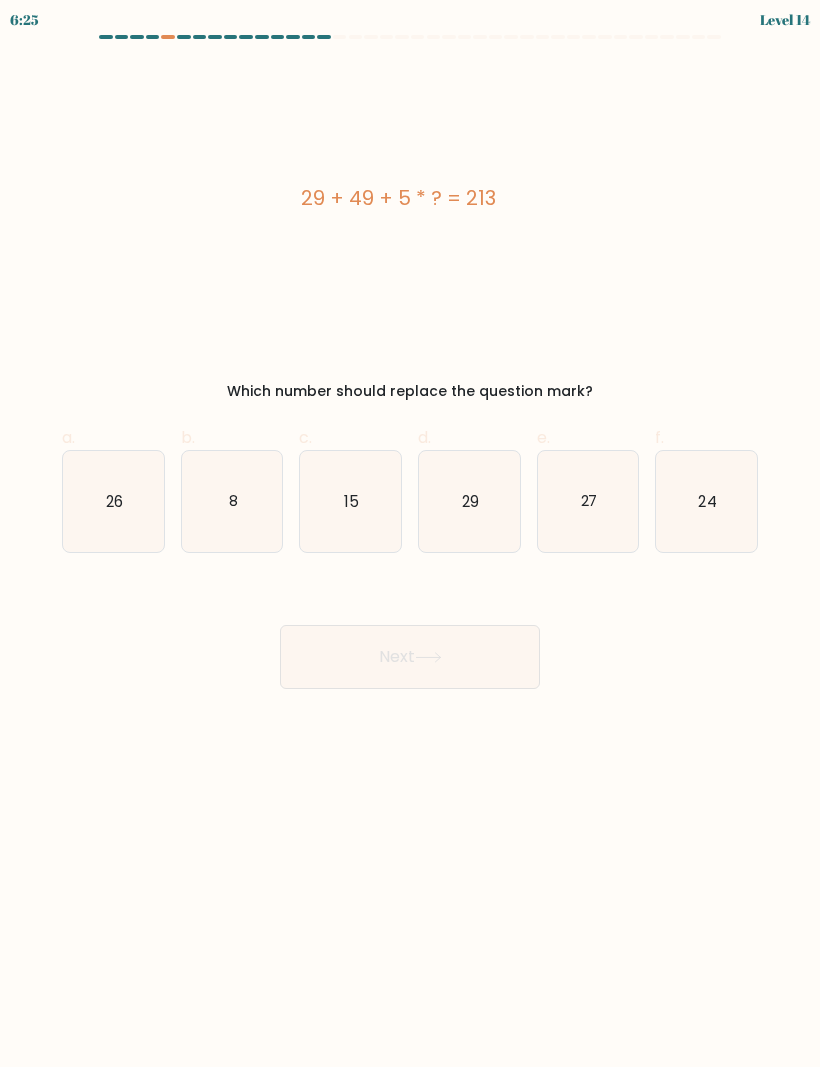 click on "27" at bounding box center (588, 501) 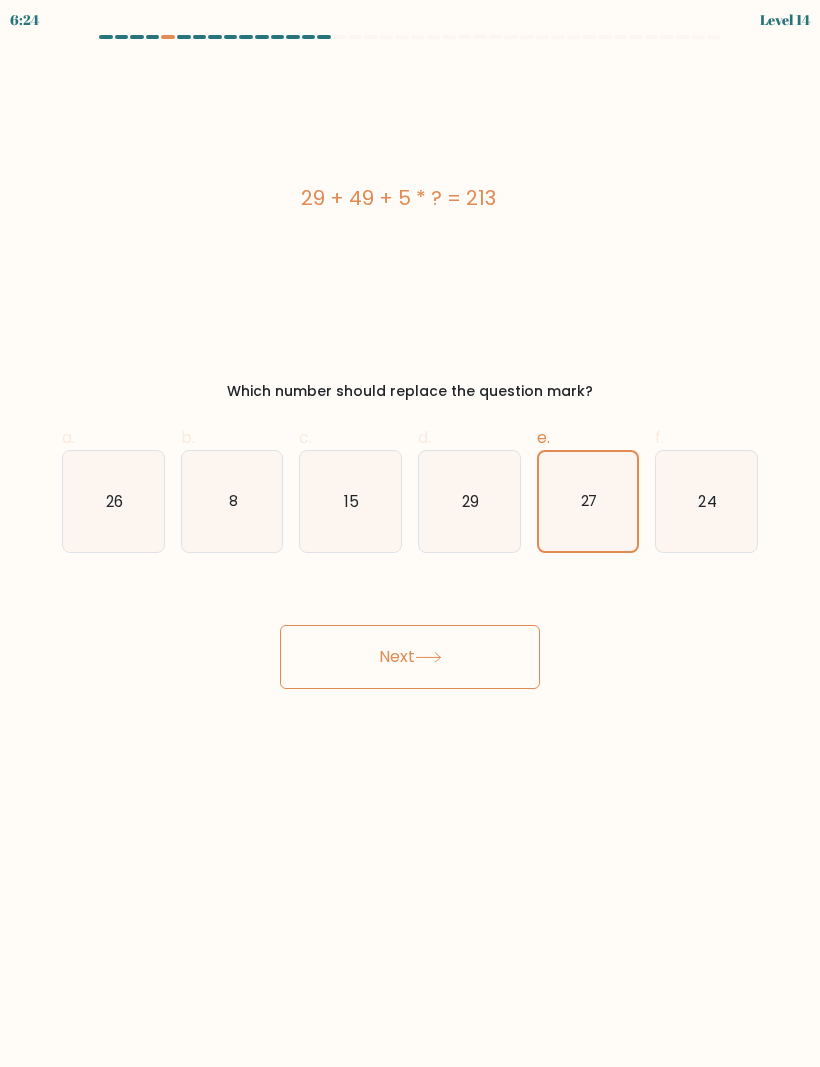 click on "Next" at bounding box center (410, 657) 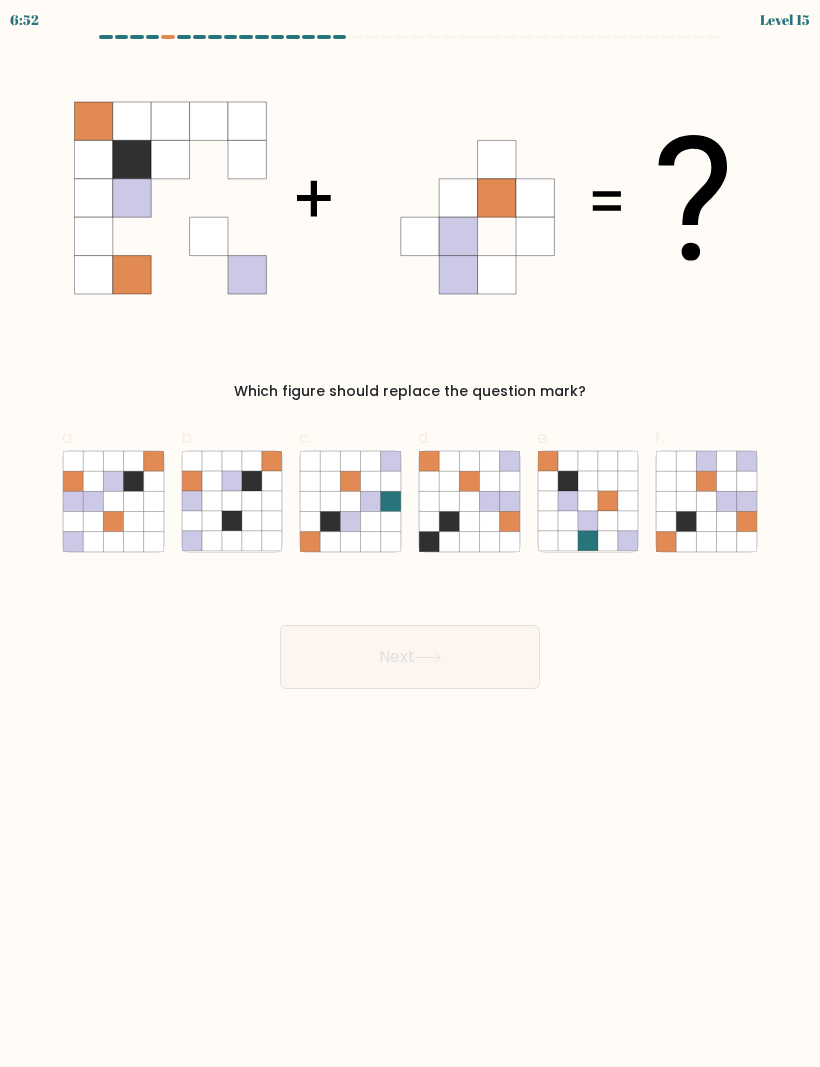 click at bounding box center [588, 501] 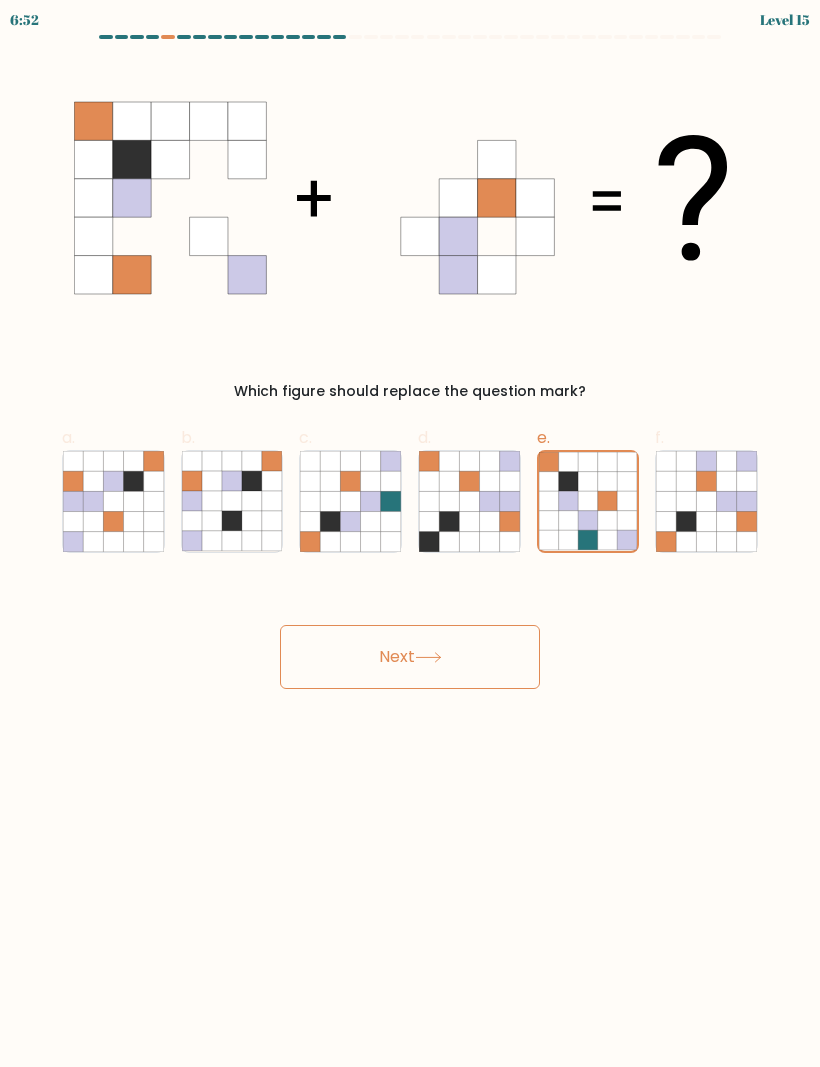 click on "Next" at bounding box center [410, 657] 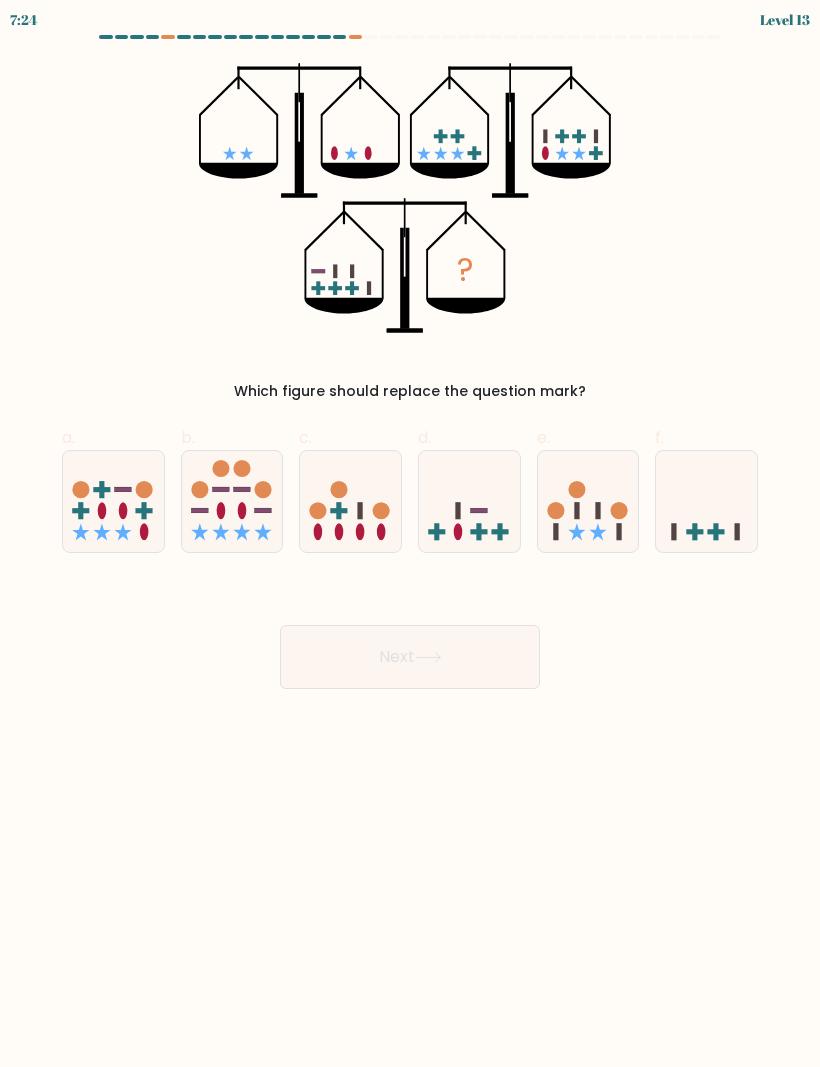 click at bounding box center (588, 501) 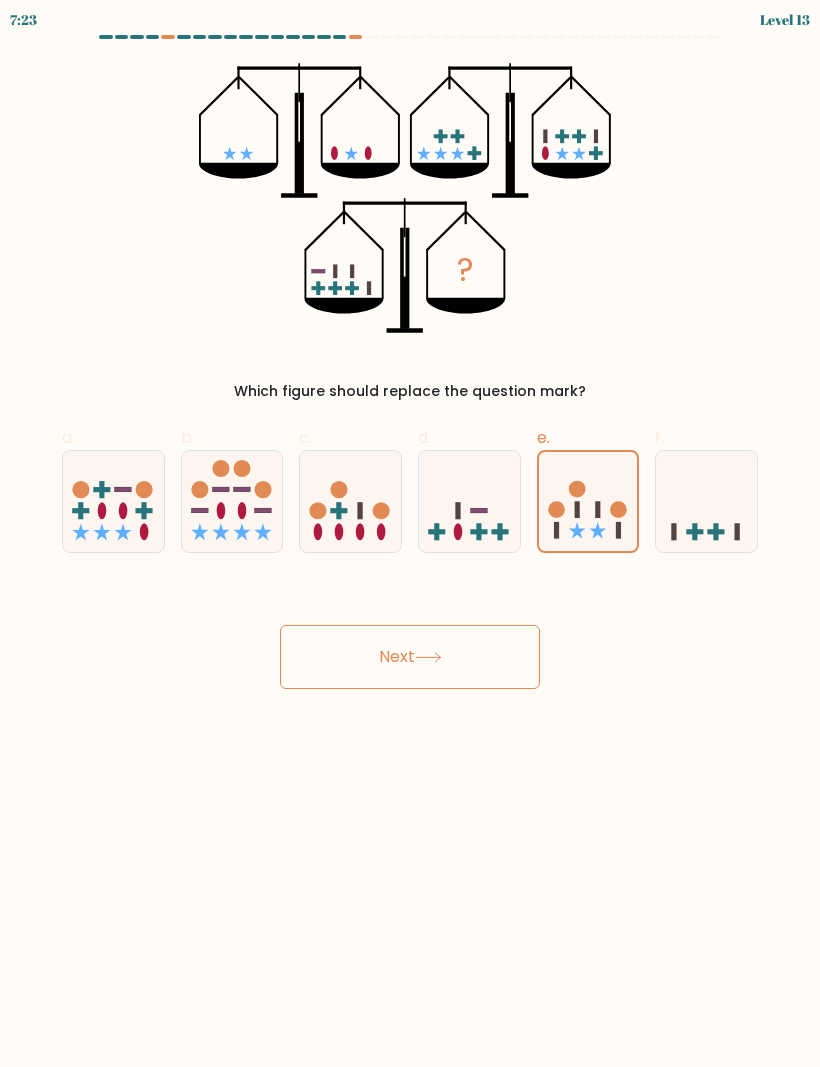 click at bounding box center [428, 657] 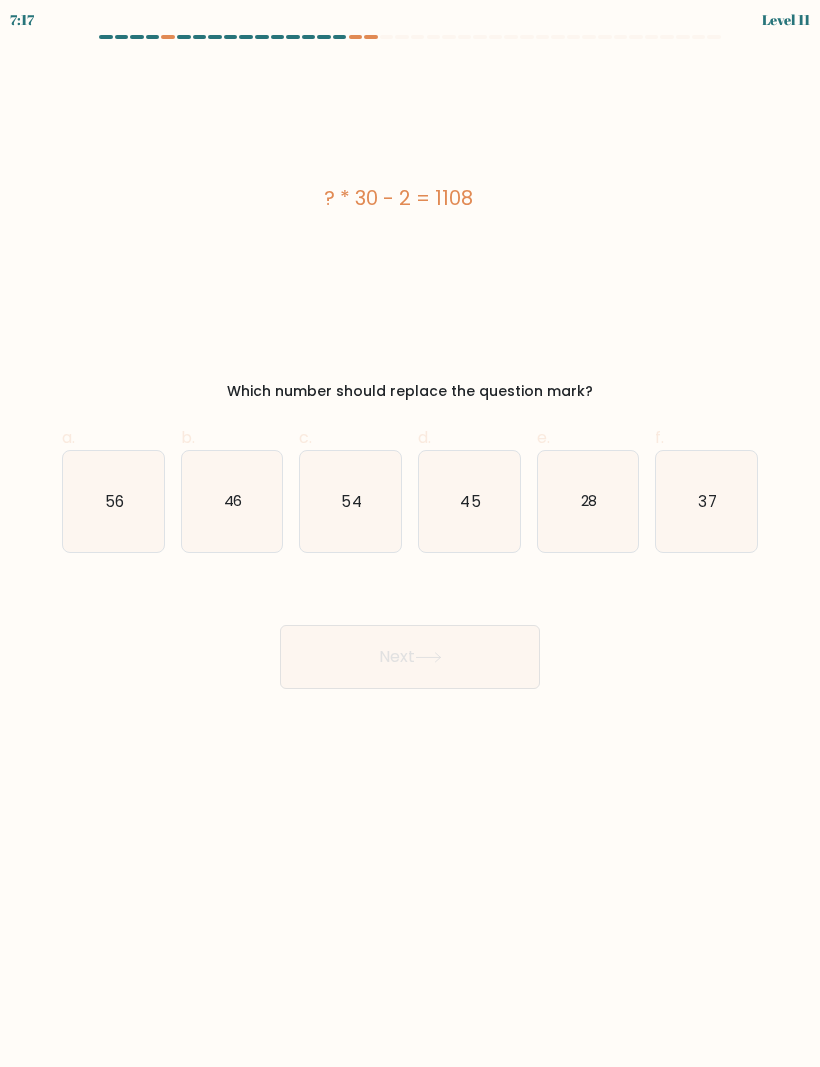 click on "37" at bounding box center (706, 501) 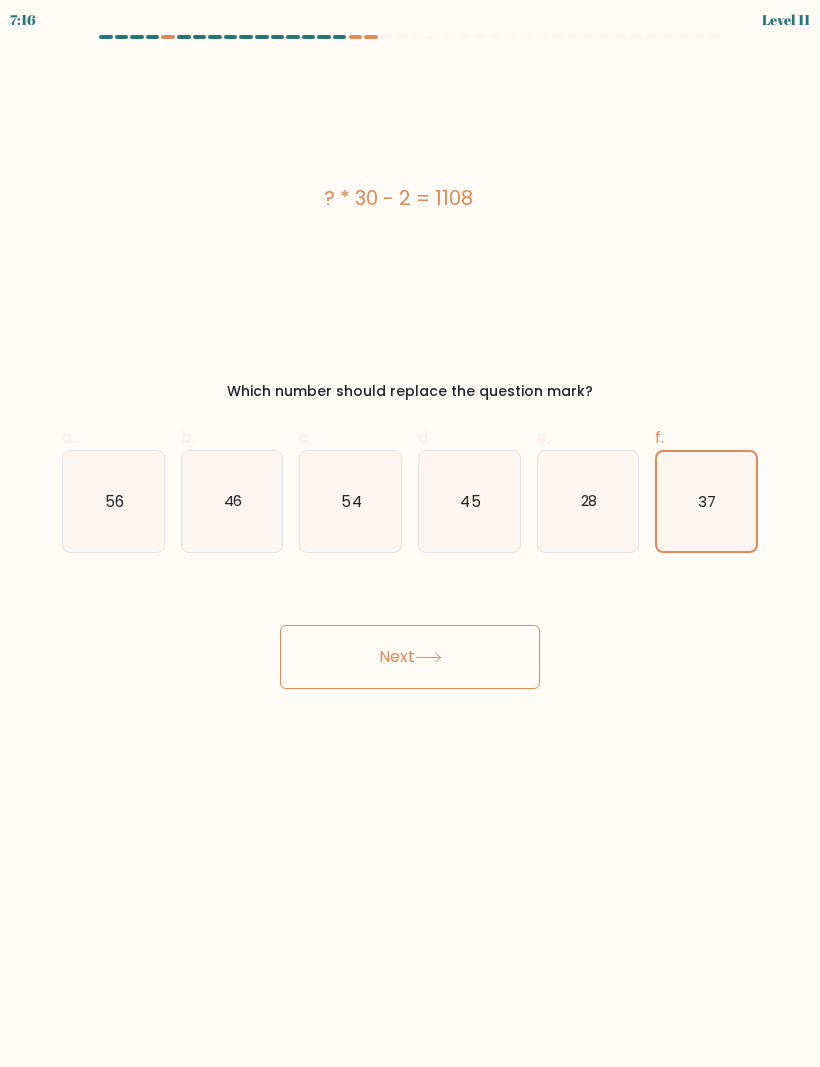 click on "Next" at bounding box center [410, 657] 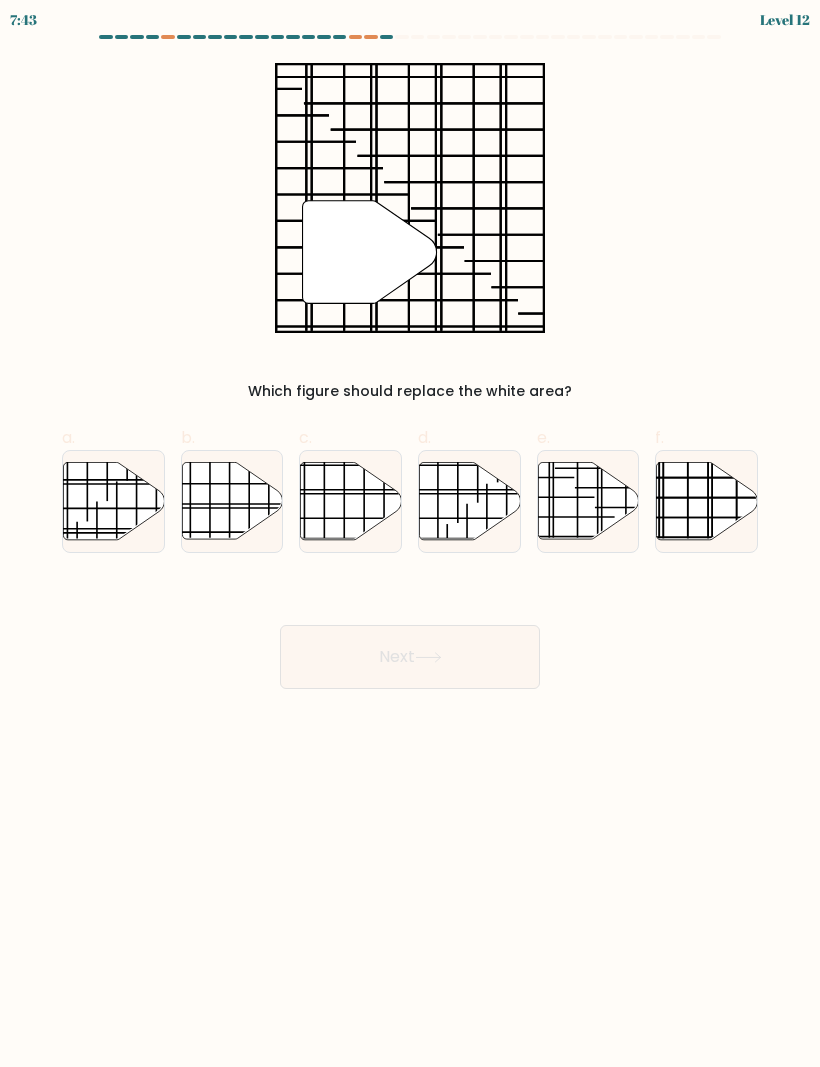 click at bounding box center (707, 500) 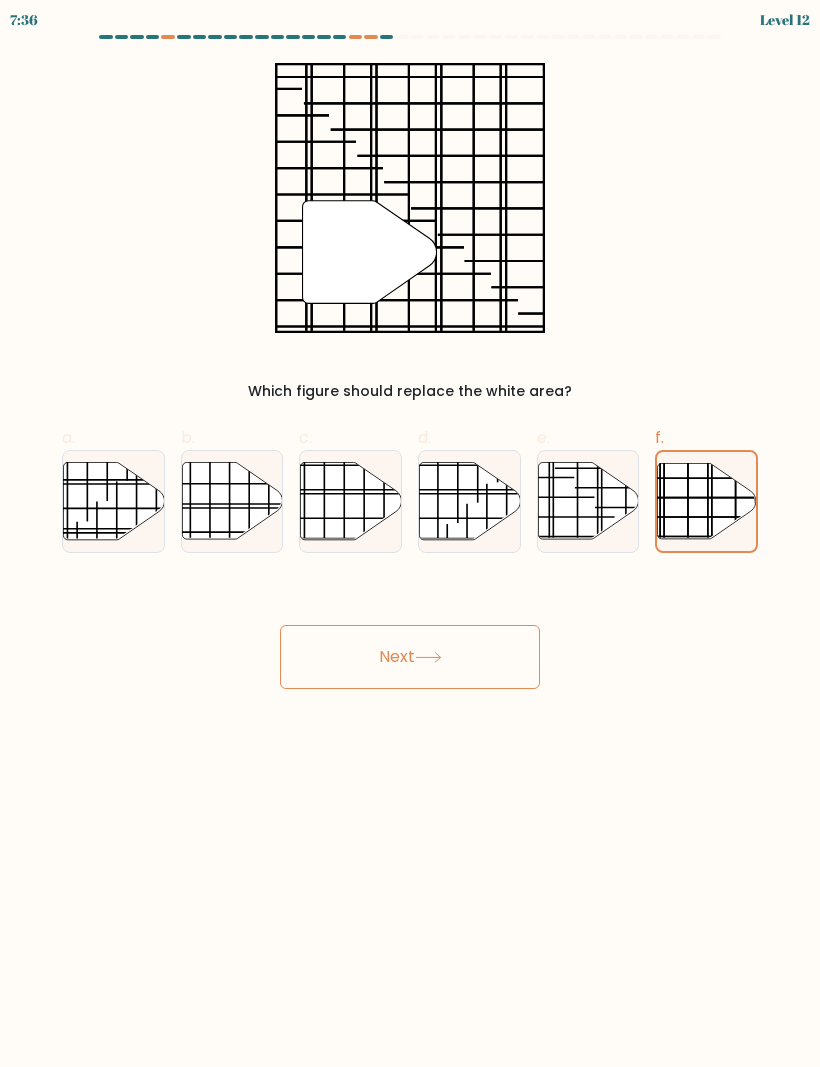 click at bounding box center (144, 533) 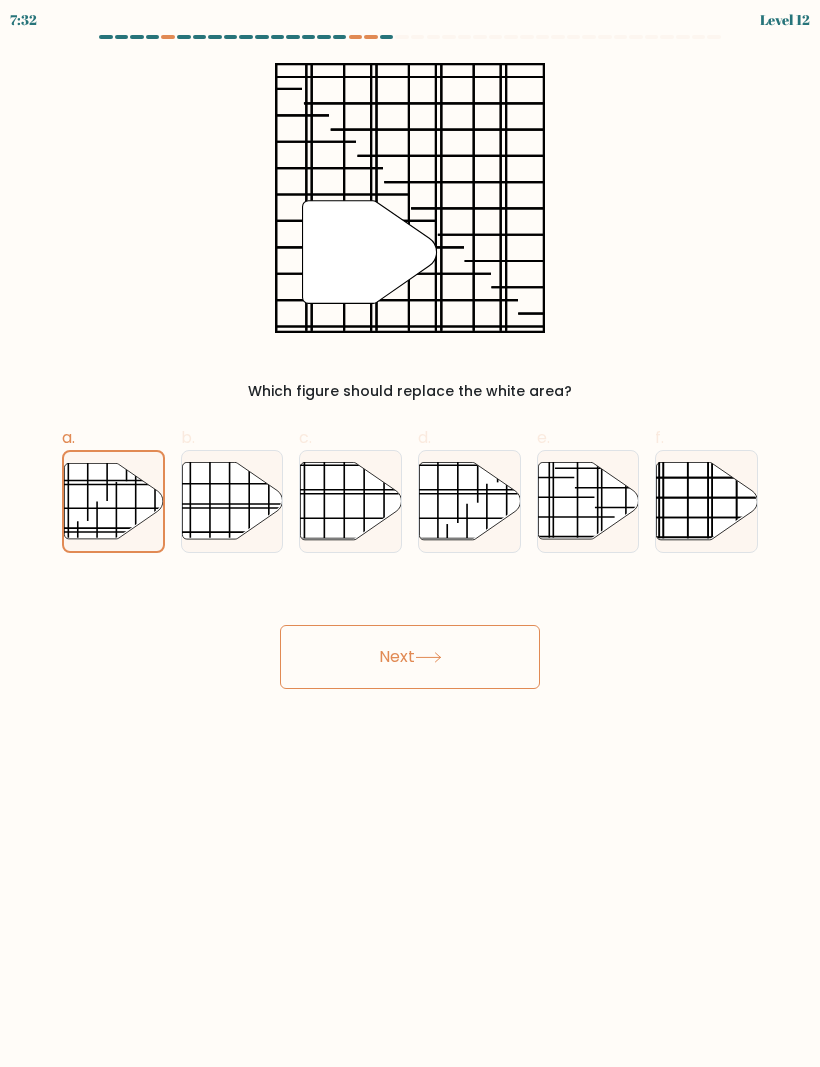 click at bounding box center (382, 518) 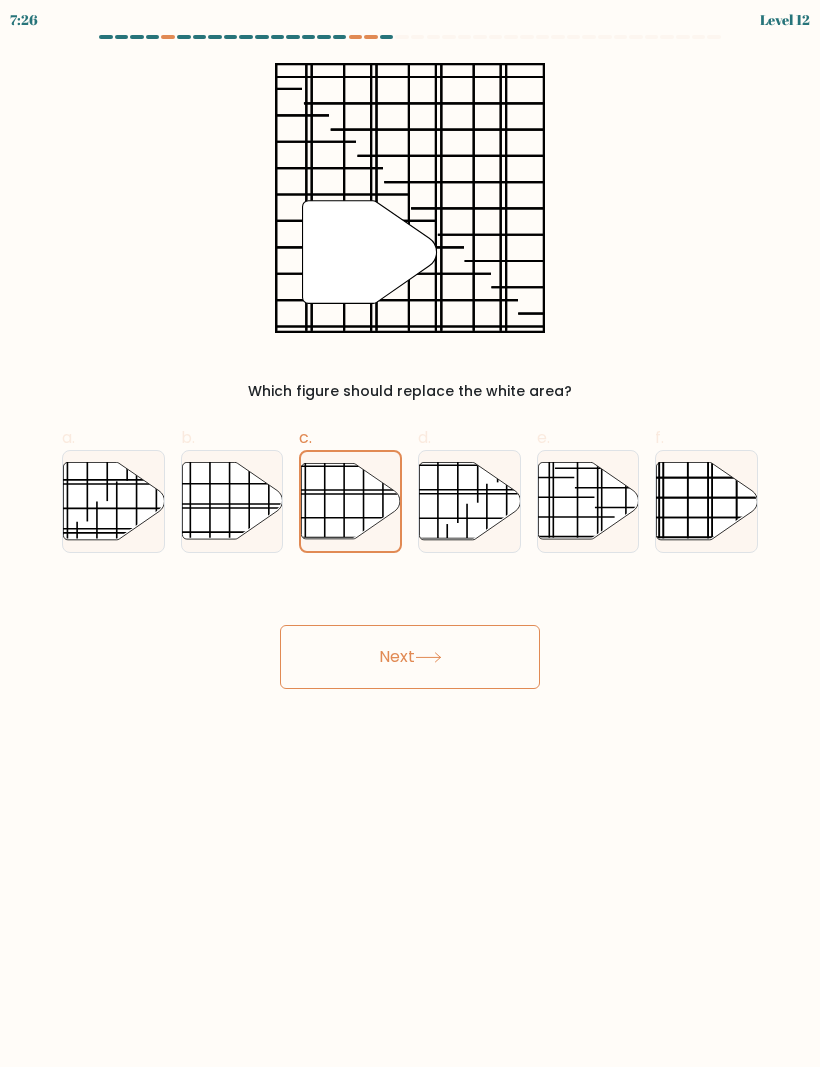 click on "Next" at bounding box center (410, 657) 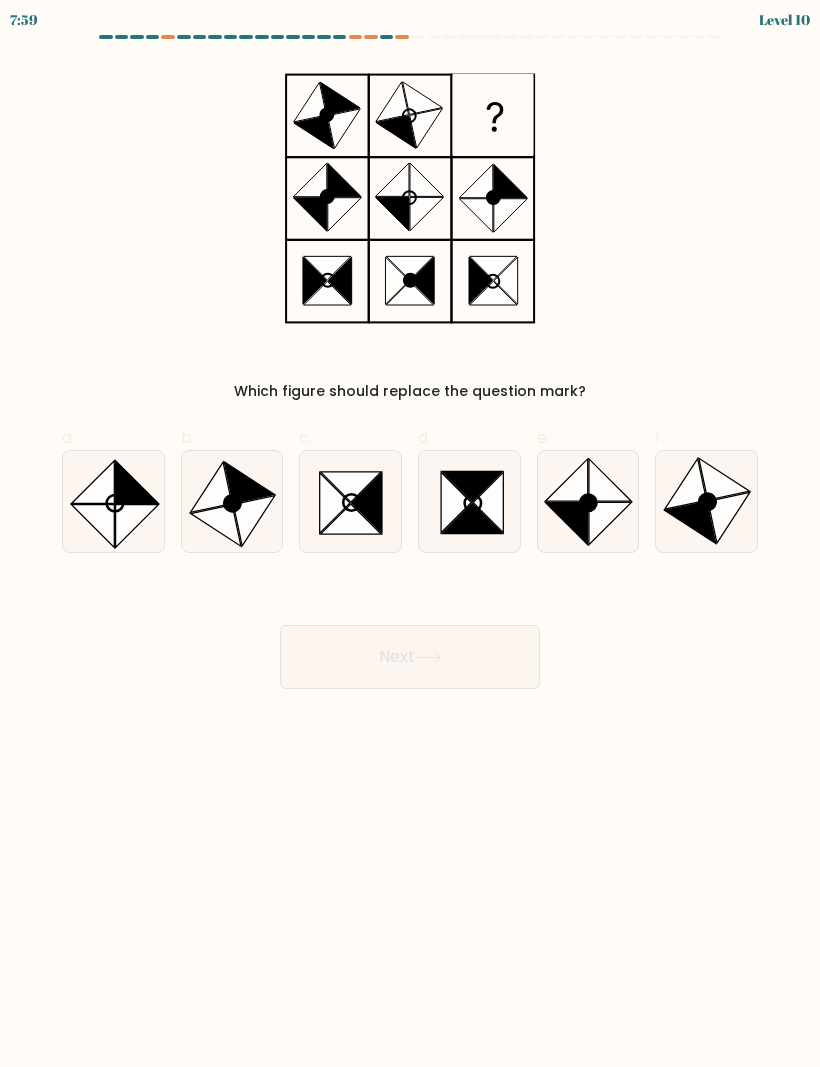 click at bounding box center [249, 483] 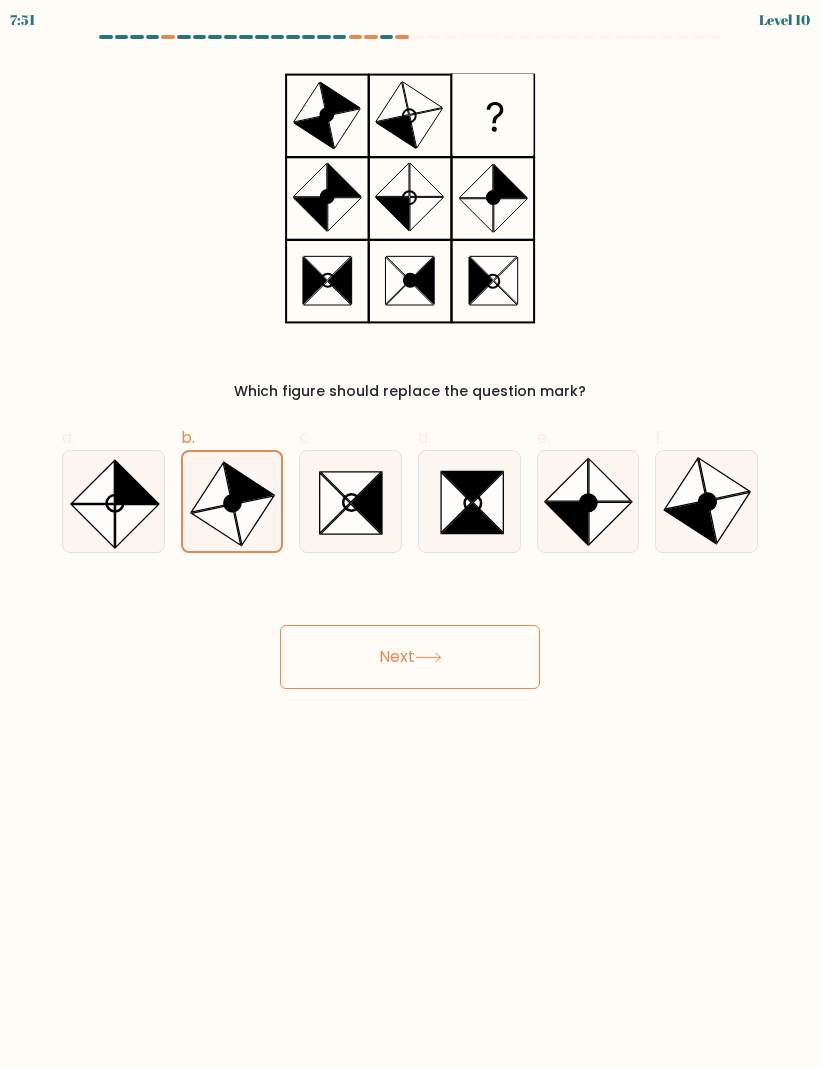 click on "Next" at bounding box center [410, 657] 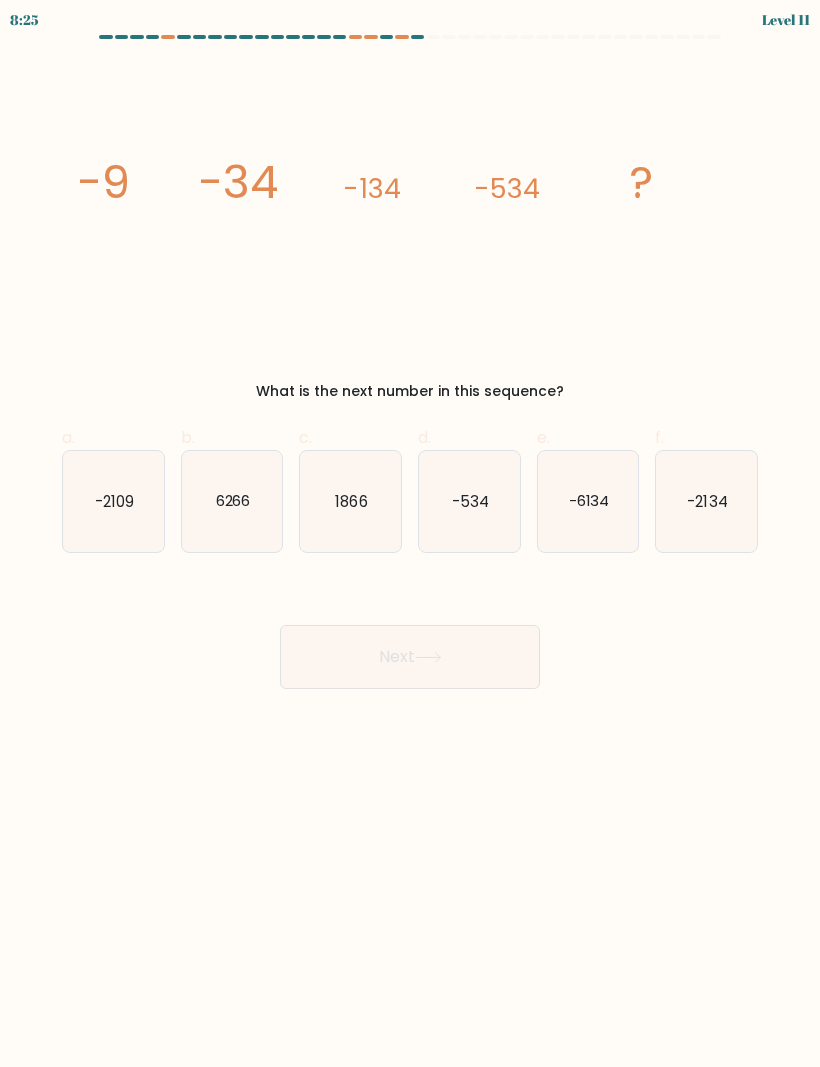 click on "-2134" at bounding box center (706, 501) 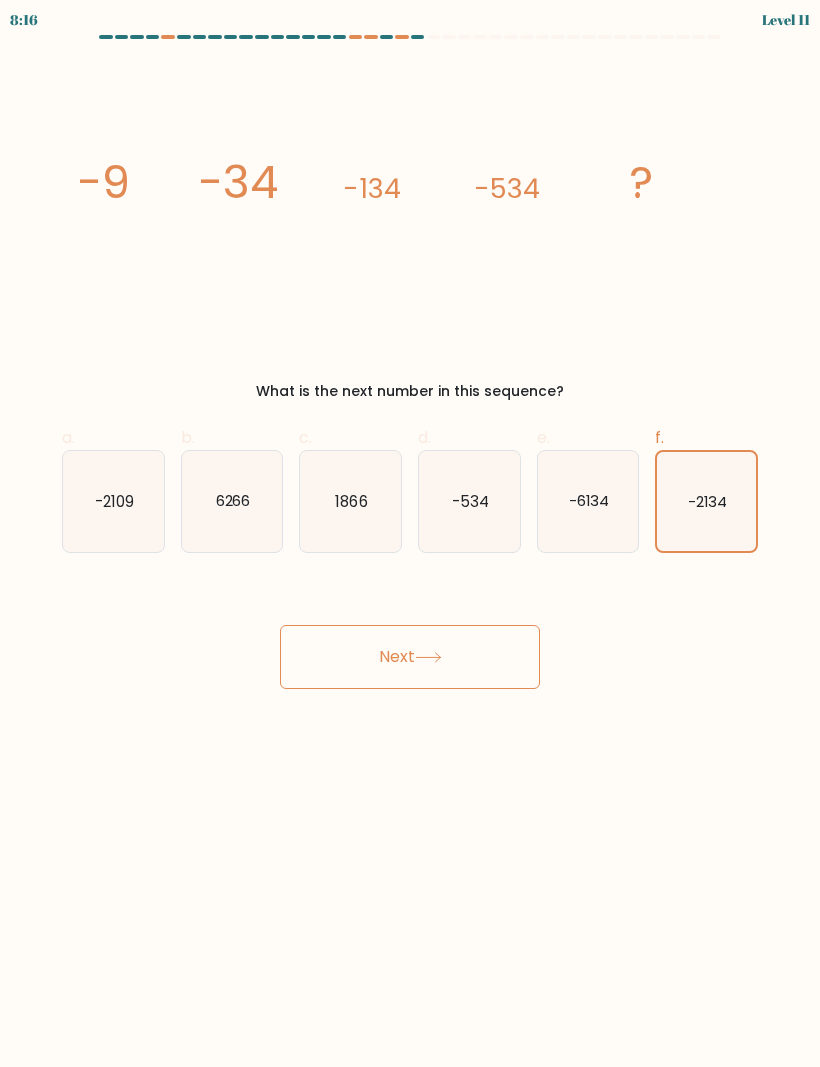 click on "Next" at bounding box center (410, 657) 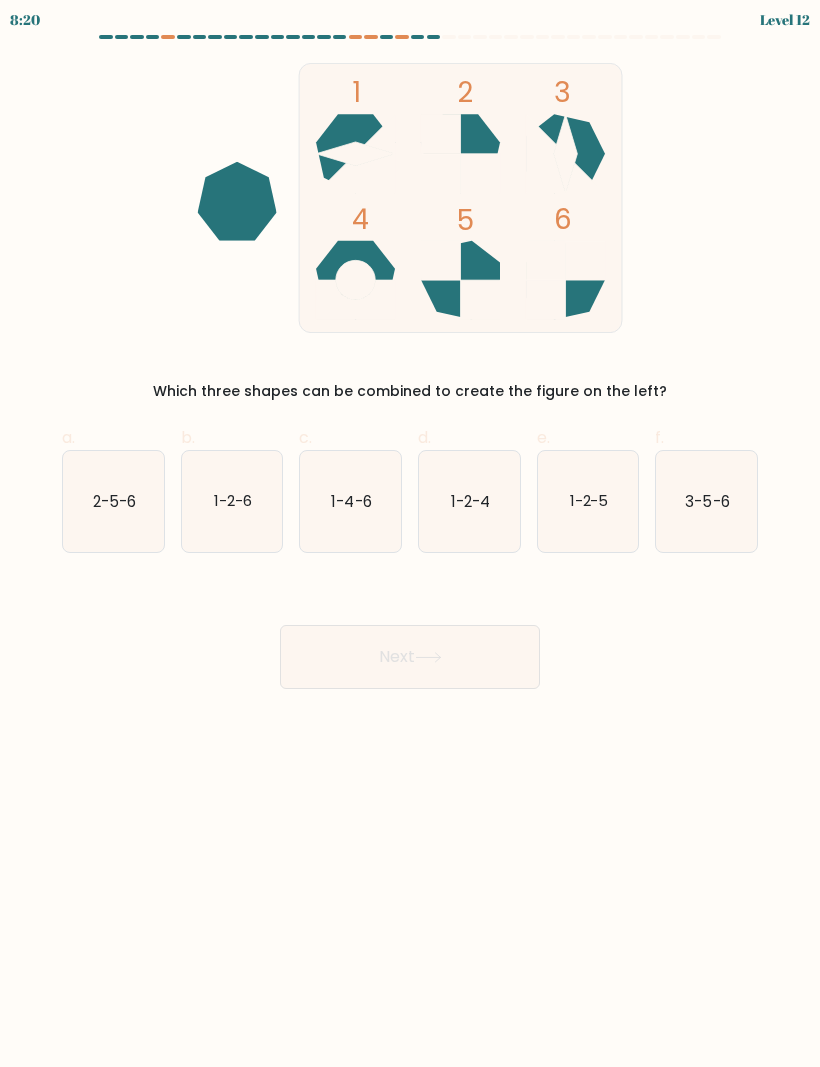 click on "2-5-6" at bounding box center (113, 501) 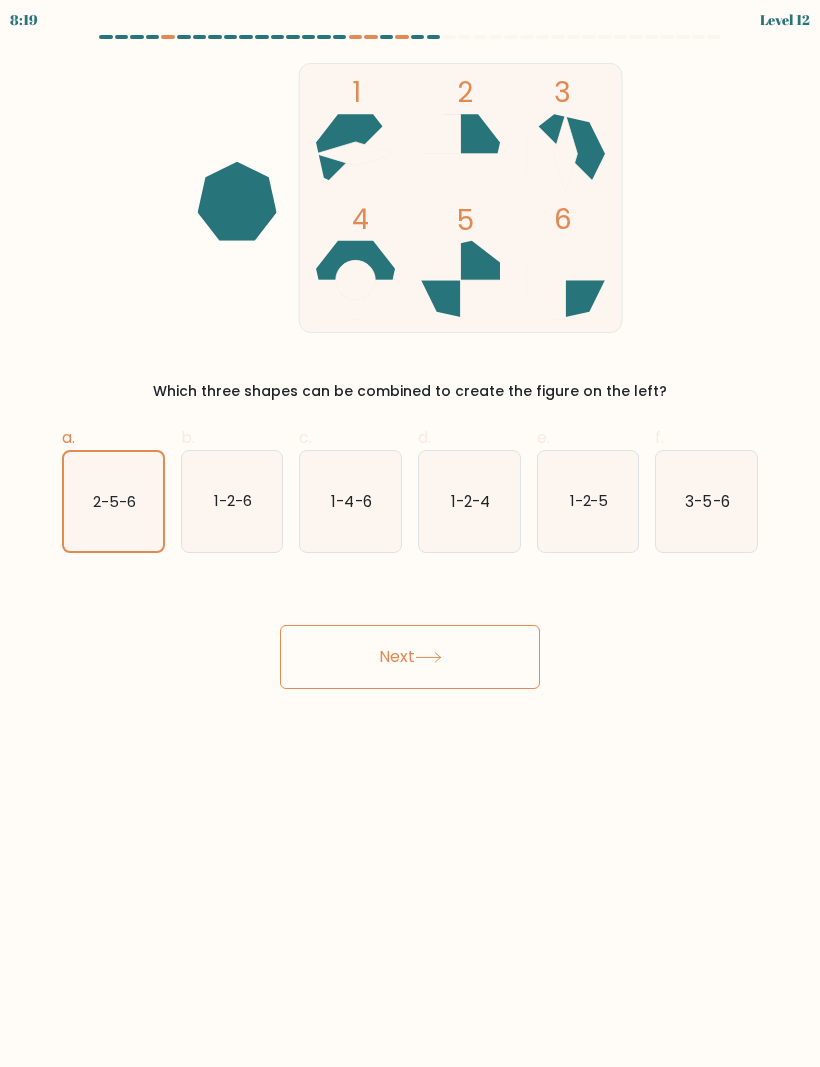 click on "Next" at bounding box center [410, 657] 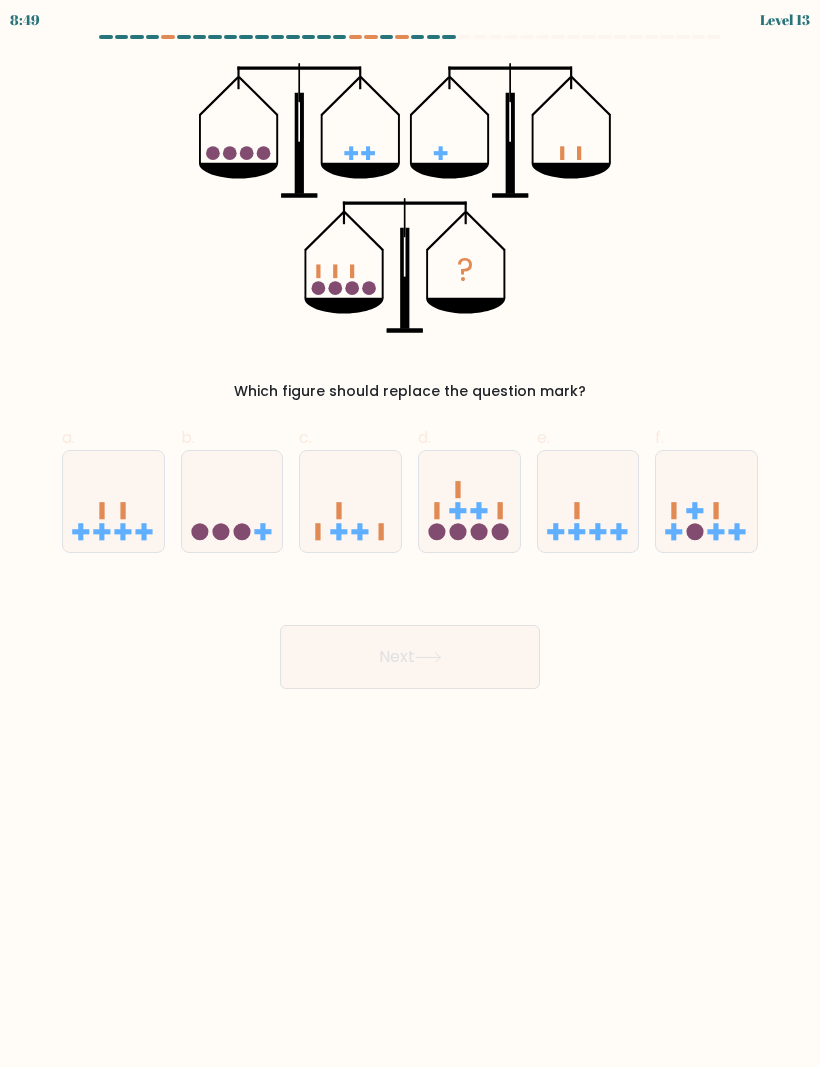 click at bounding box center [232, 501] 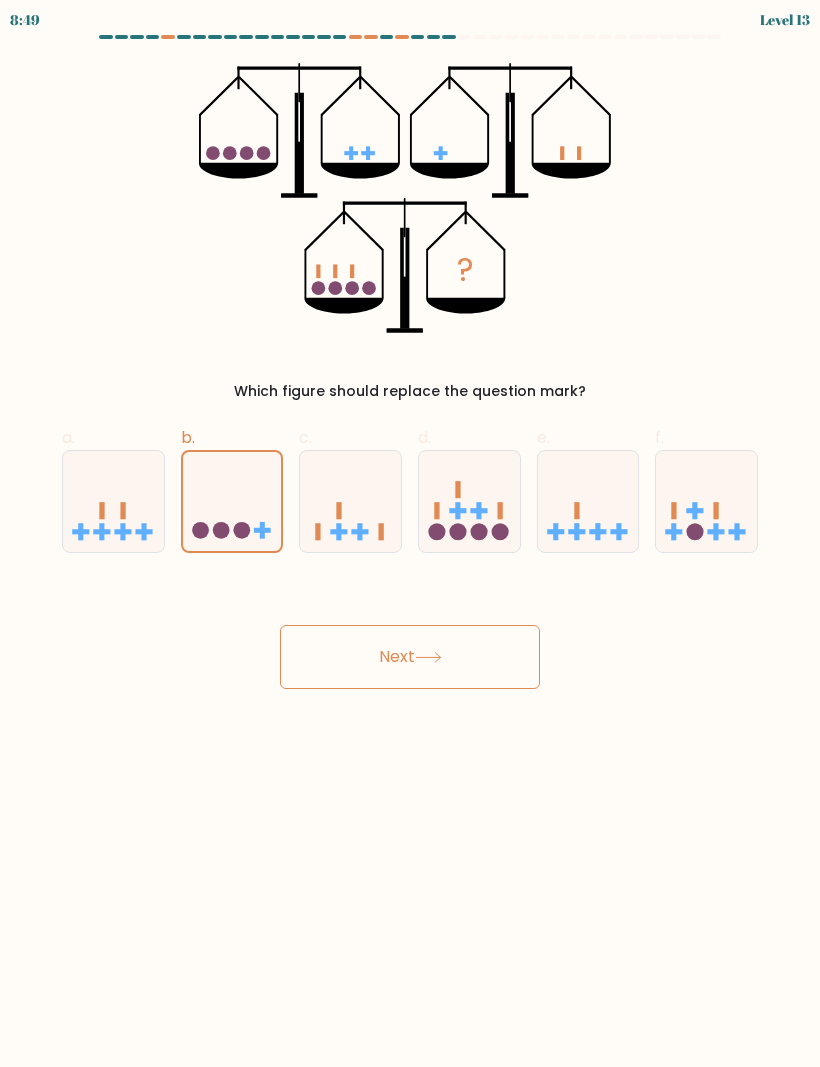 click on "Next" at bounding box center (410, 657) 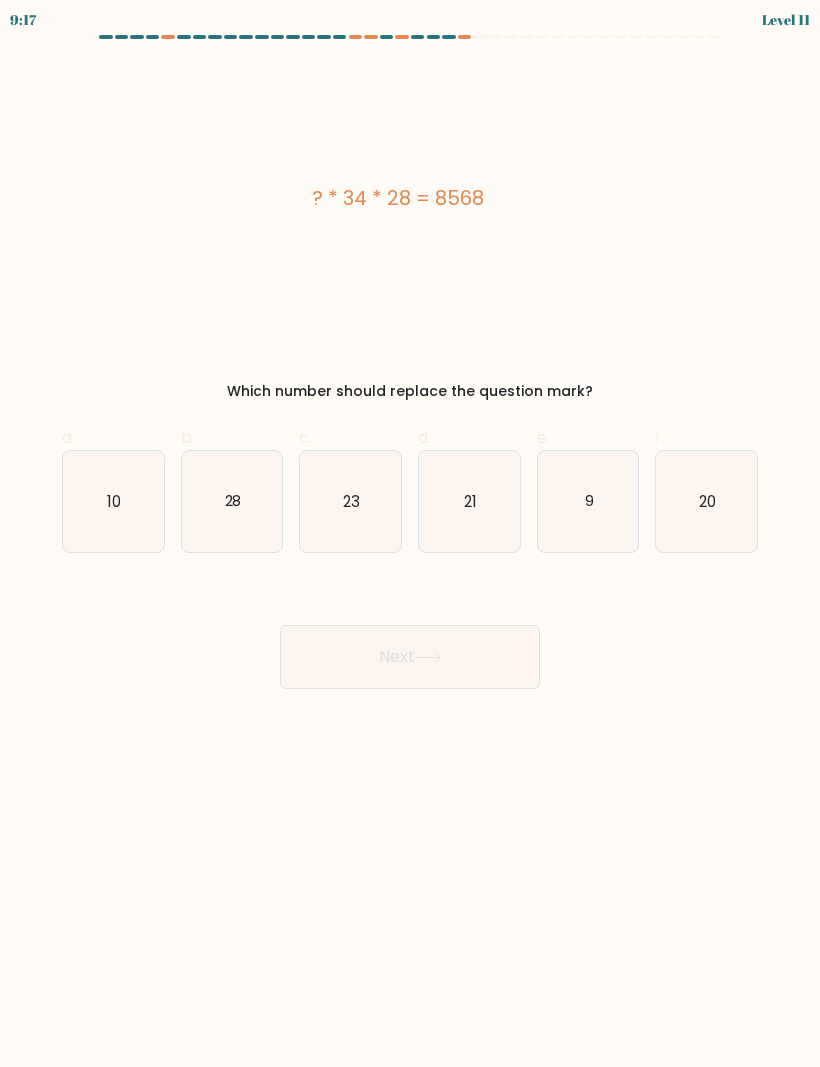 click on "9" at bounding box center [588, 500] 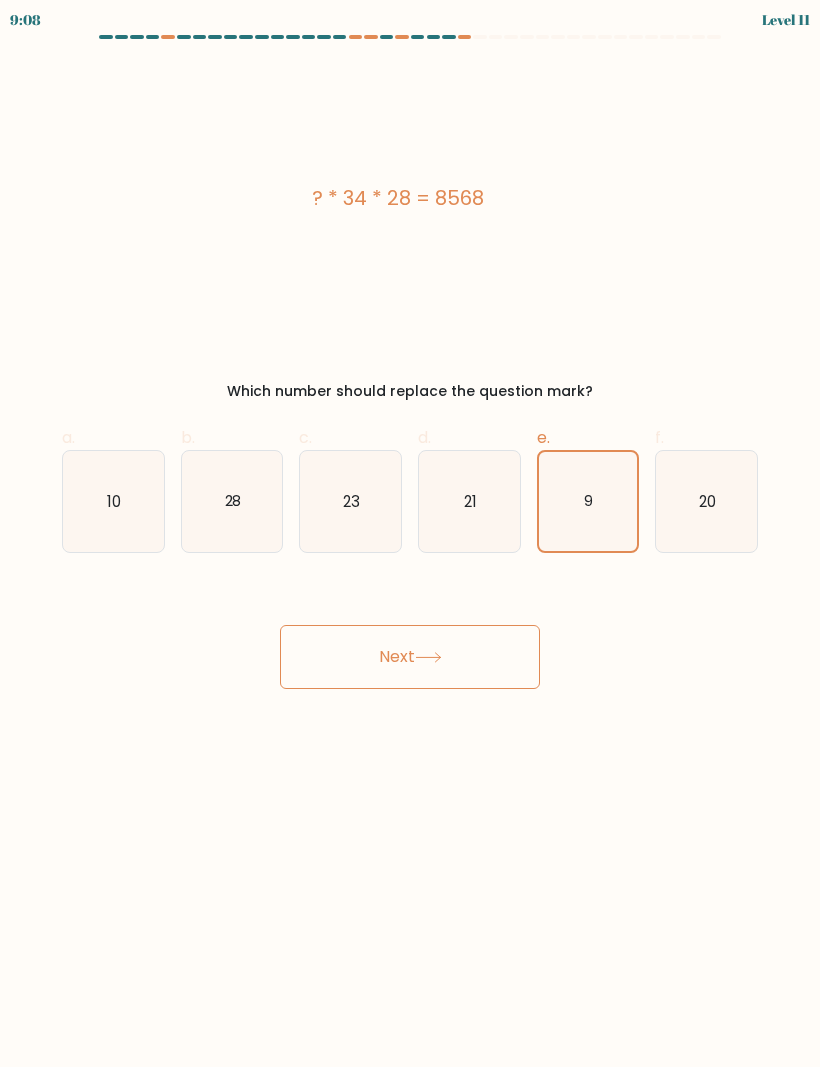 click on "Next" at bounding box center [410, 657] 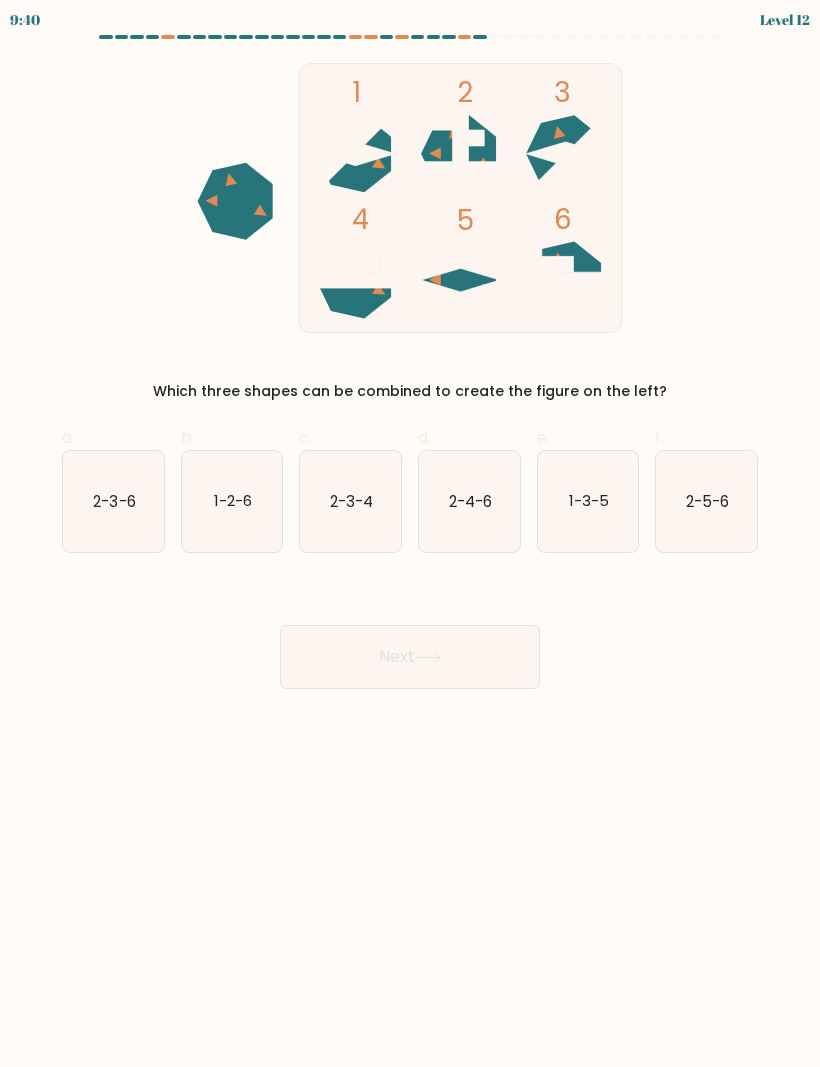 click on "1-3-5" at bounding box center [588, 501] 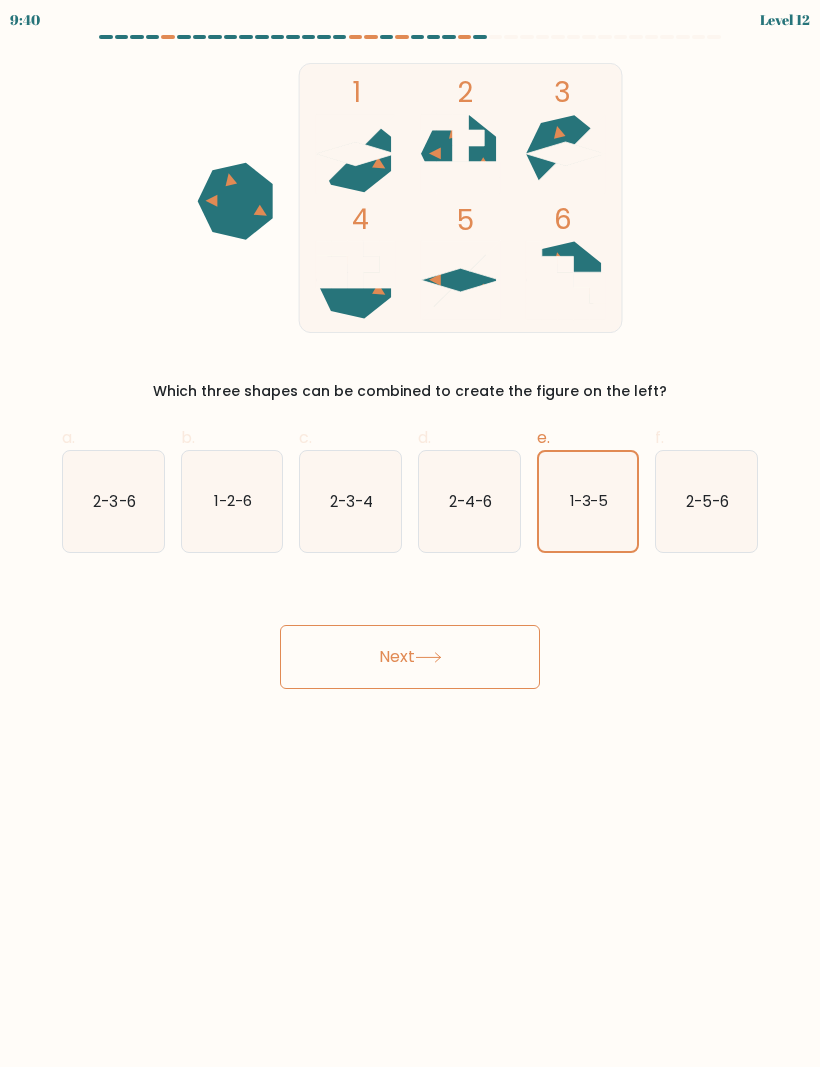 click on "Next" at bounding box center [410, 657] 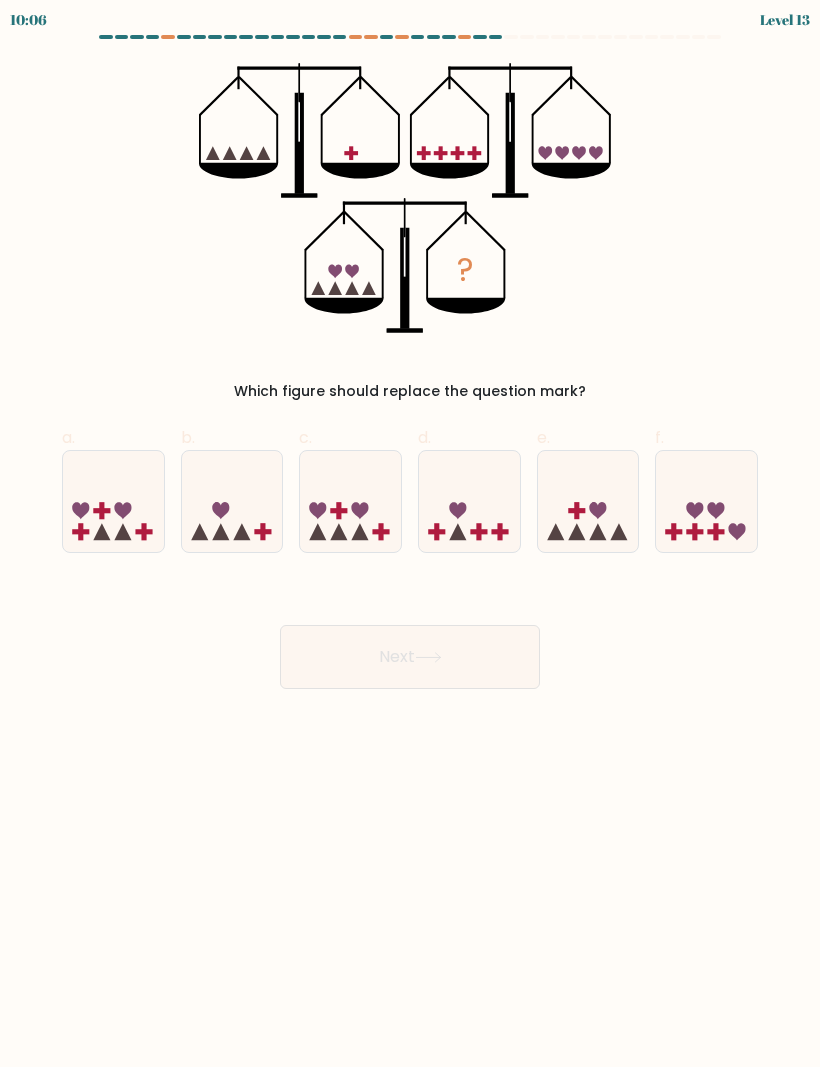 click at bounding box center (706, 501) 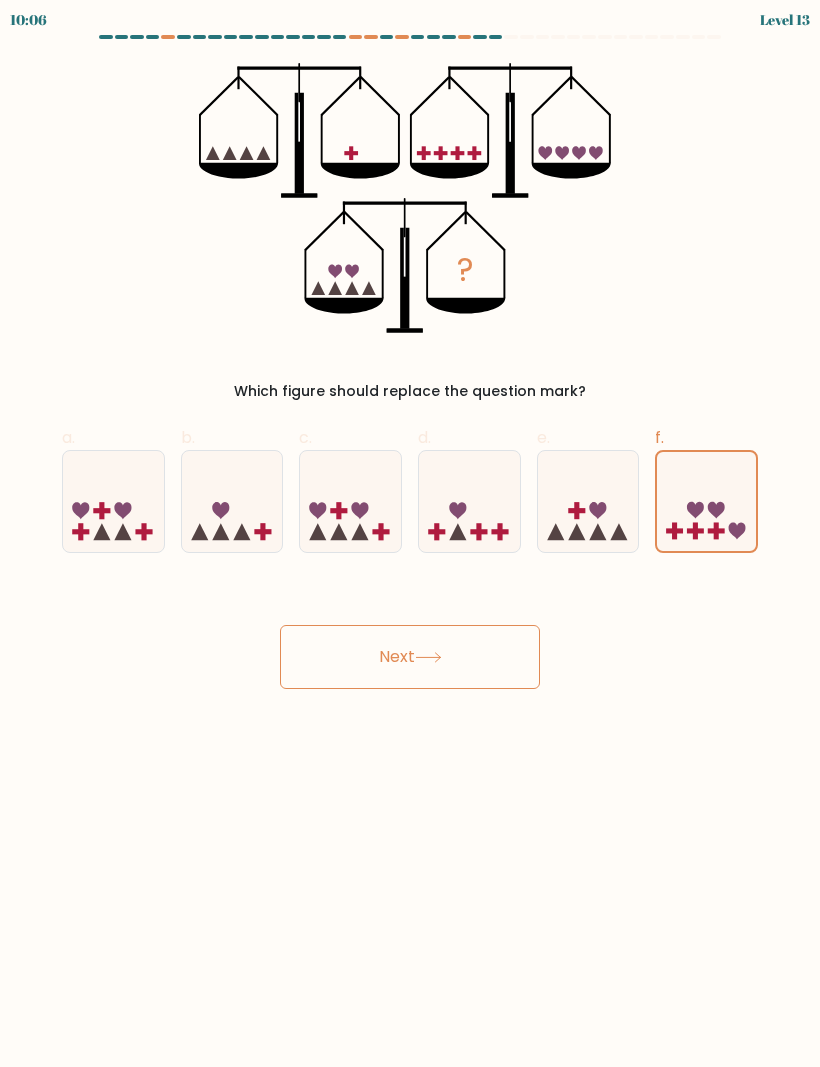 click on "Next" at bounding box center [410, 657] 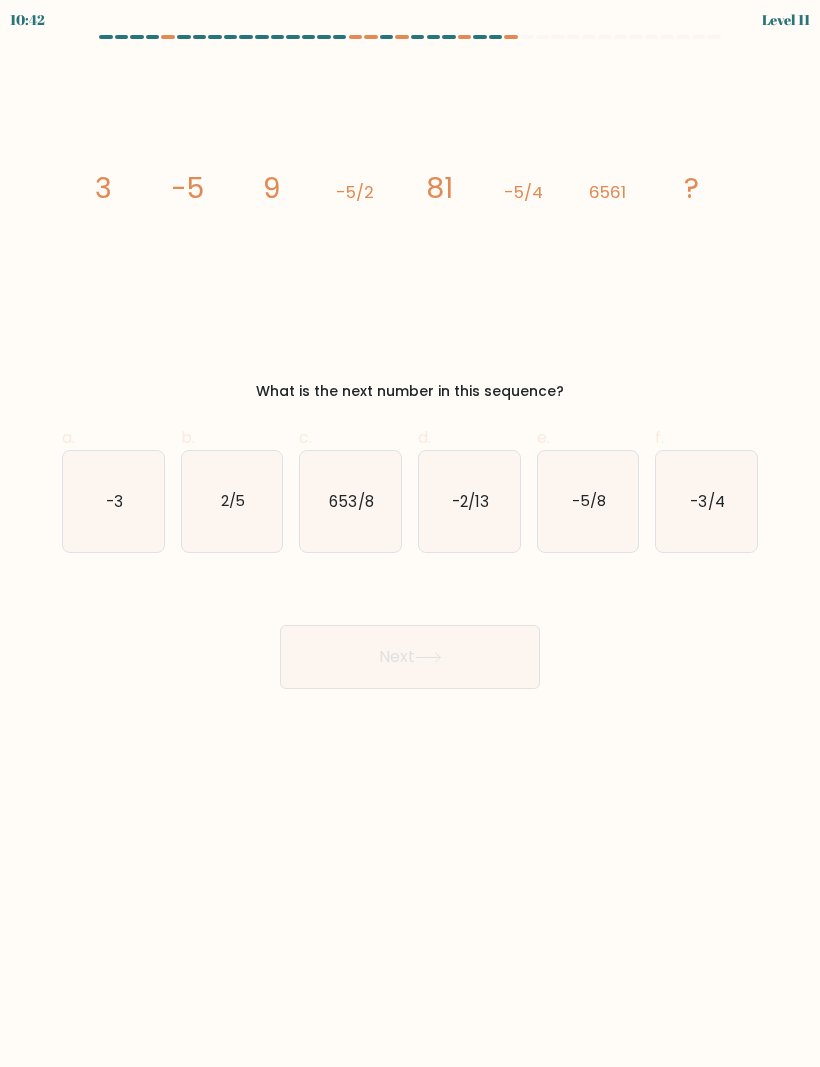 click on "653/8" at bounding box center [350, 501] 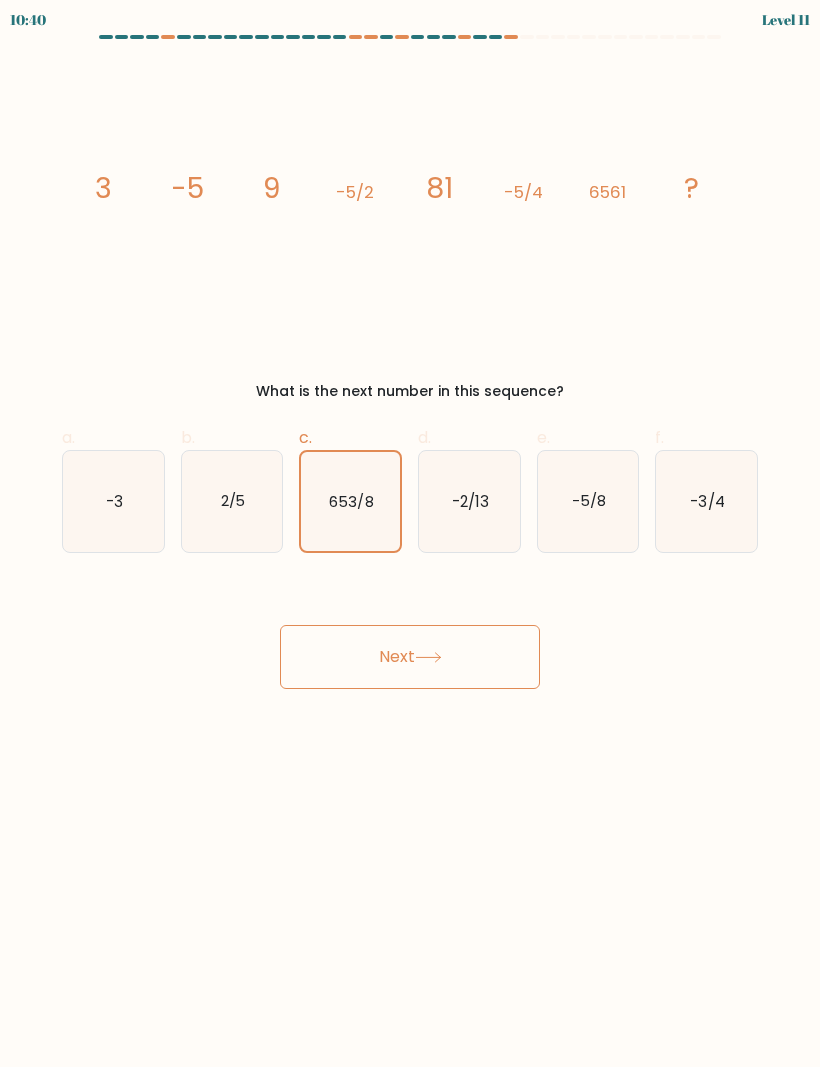 click on "Next" at bounding box center (410, 657) 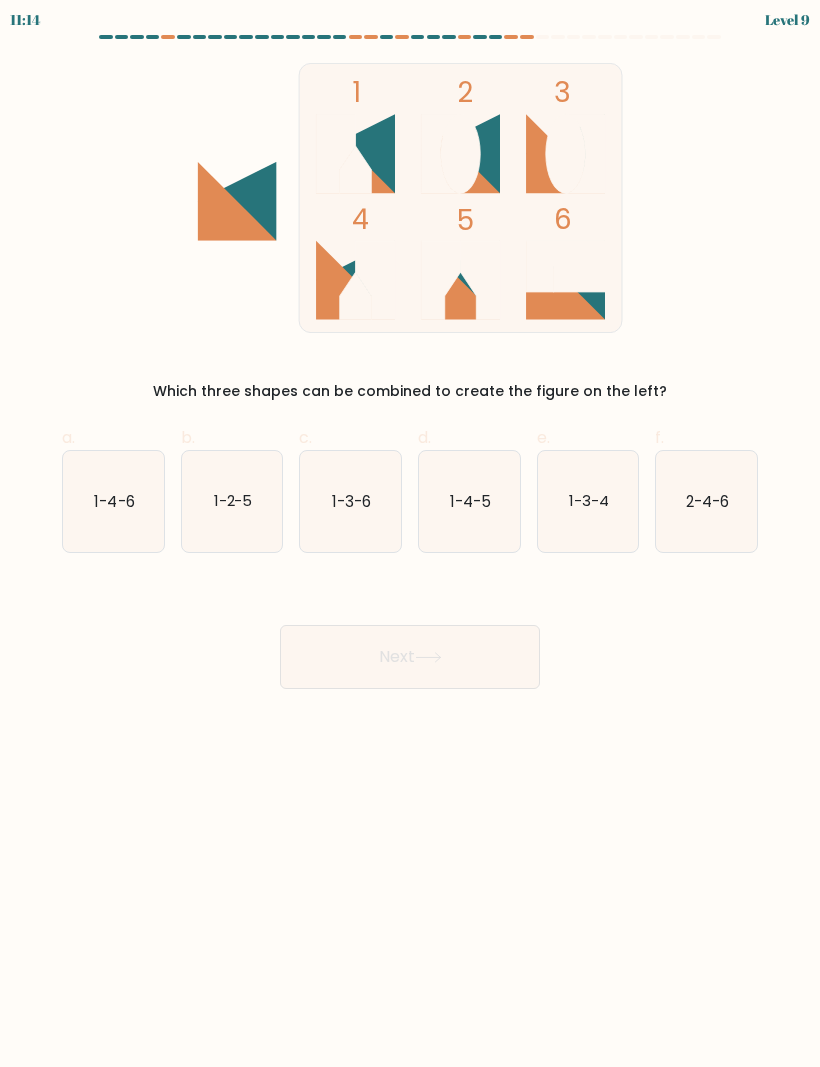 click on "1-4-5" at bounding box center (469, 501) 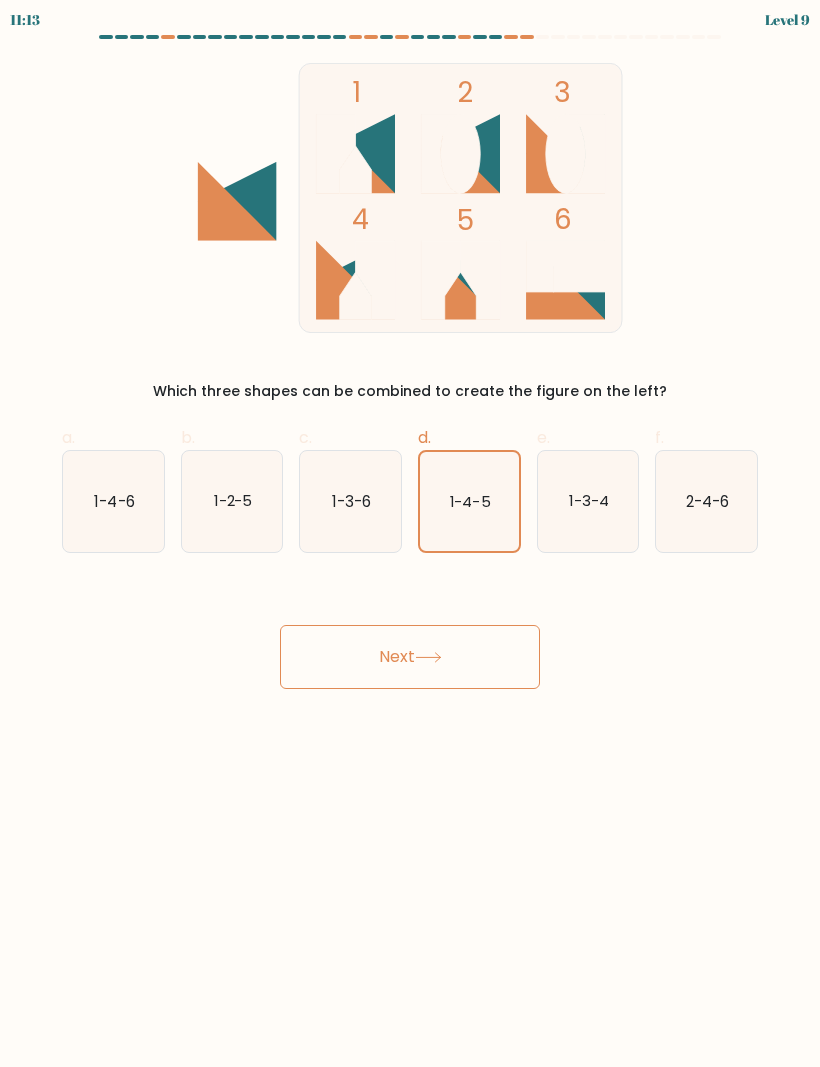 click on "Next" at bounding box center [410, 657] 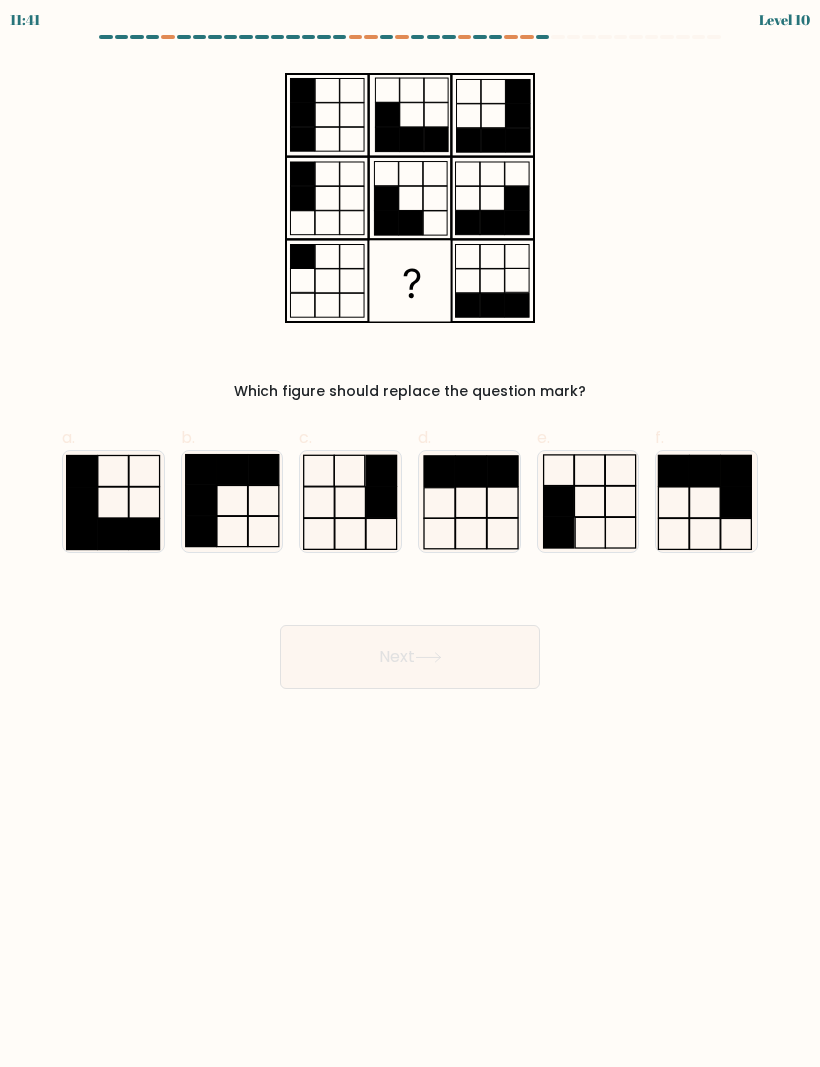 click at bounding box center (558, 501) 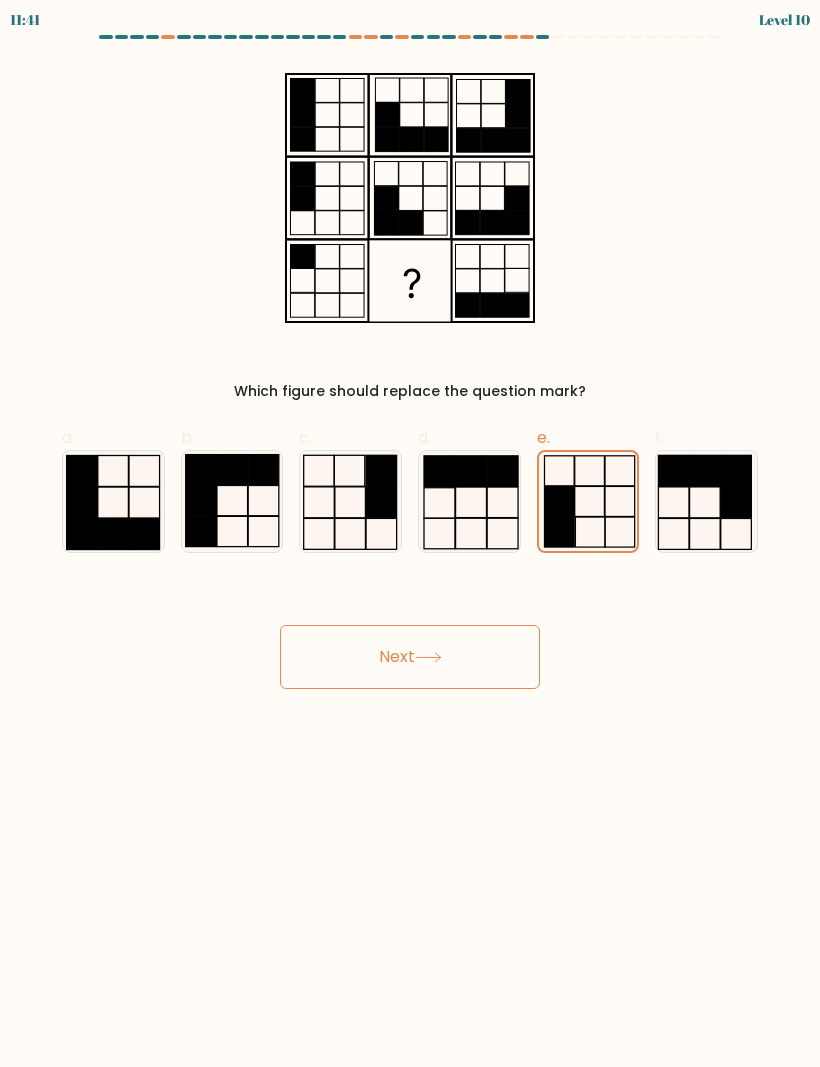 click on "Next" at bounding box center (410, 657) 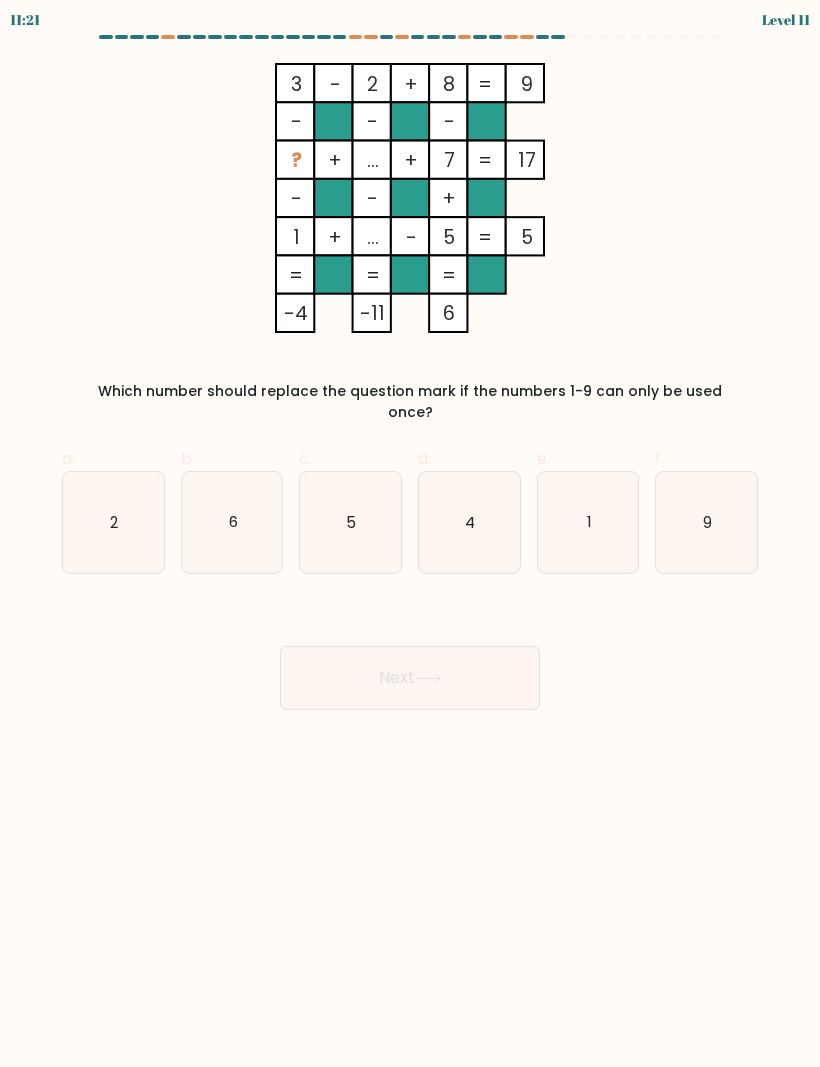 click on "6" at bounding box center (232, 522) 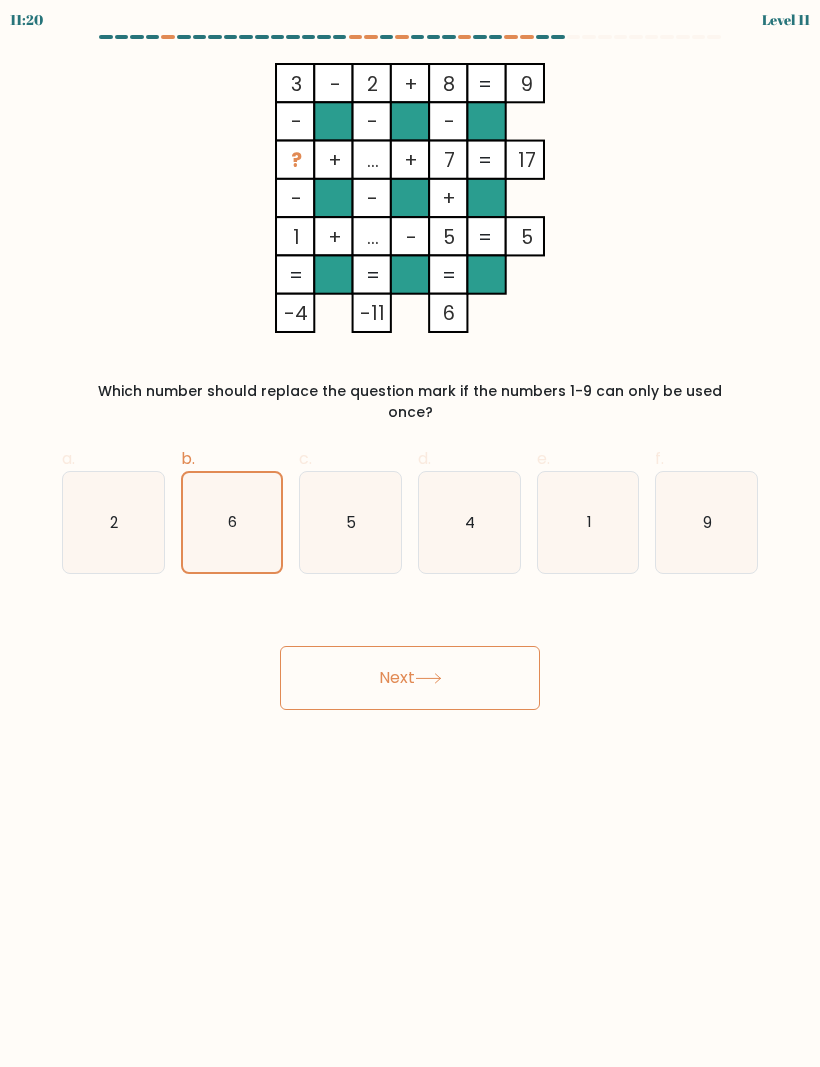 click at bounding box center [428, 678] 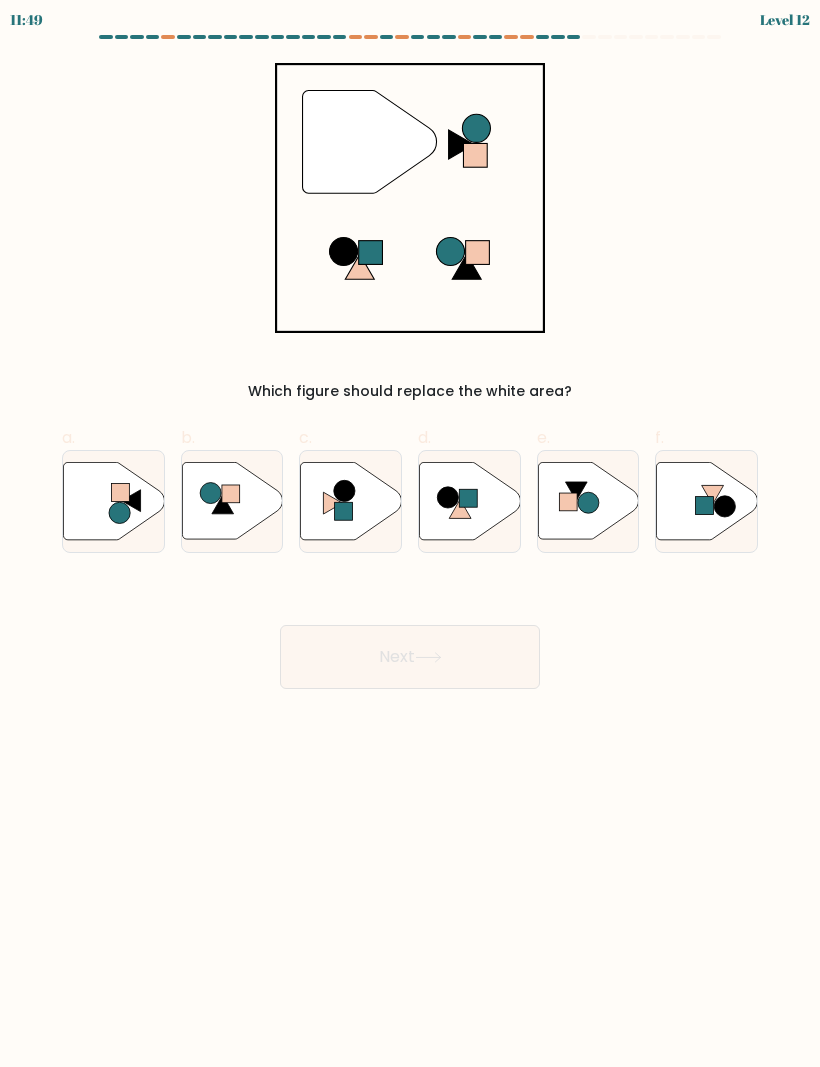 click at bounding box center [351, 500] 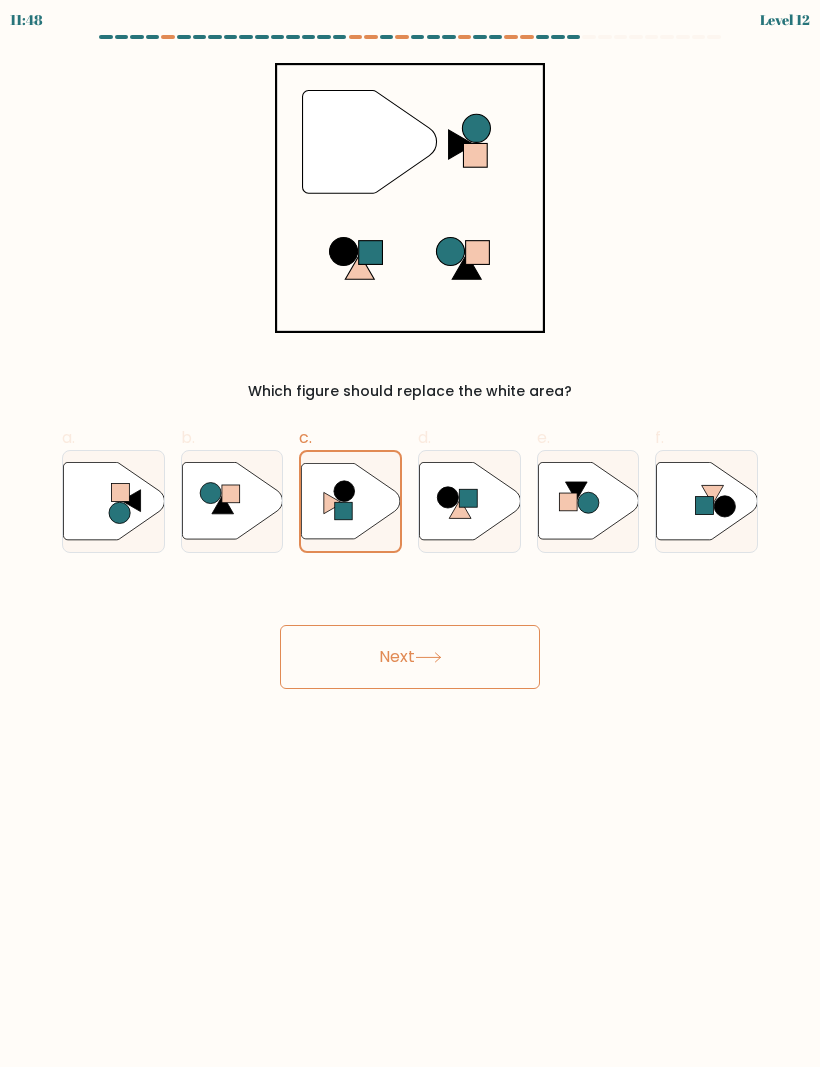 click on "Next" at bounding box center (410, 657) 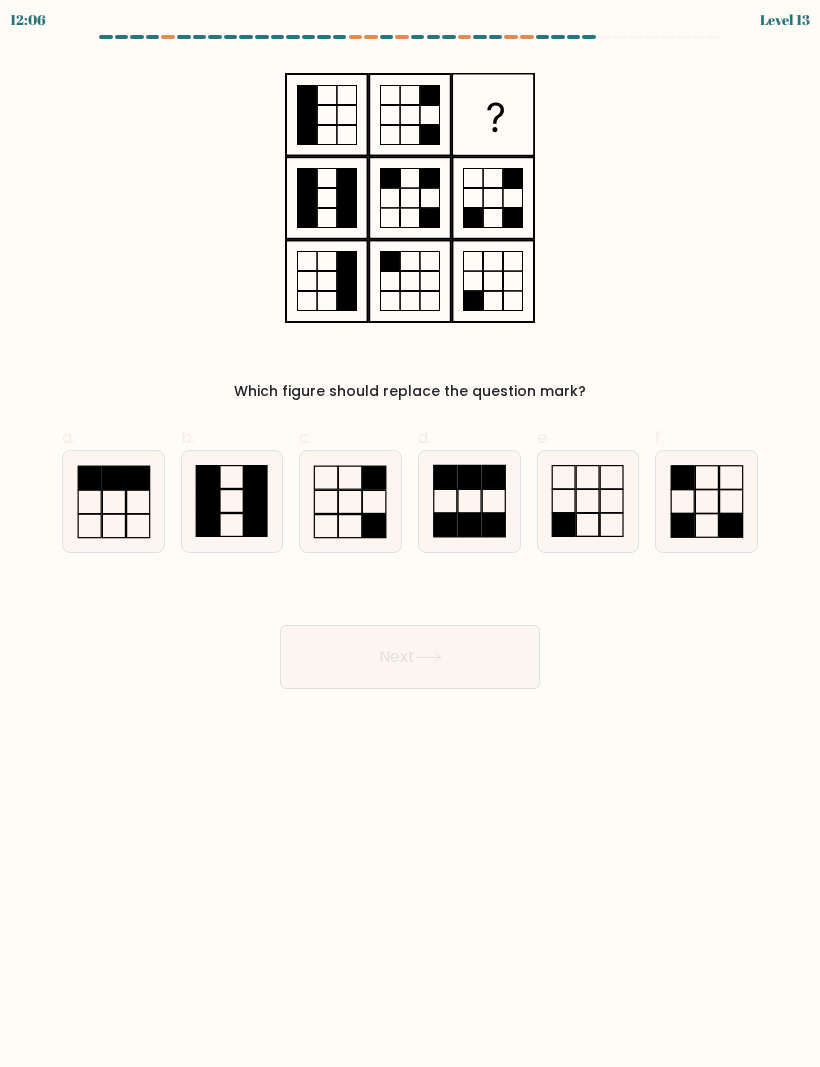 click at bounding box center [588, 501] 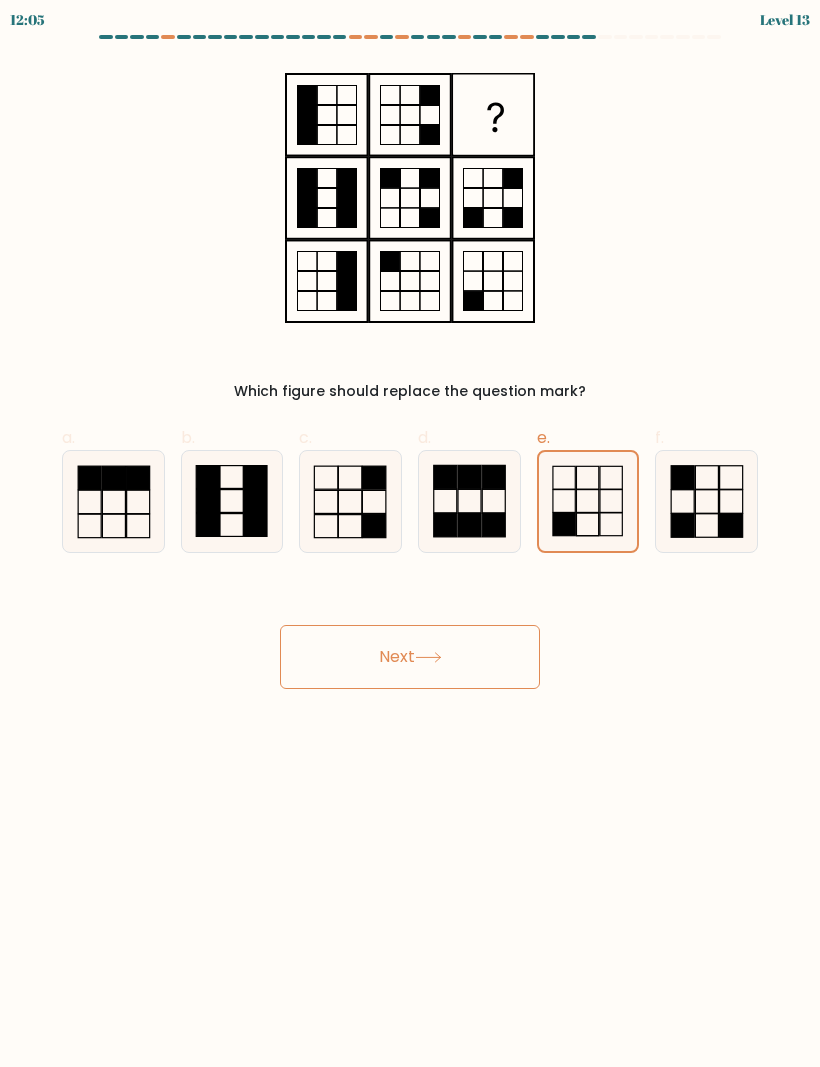 click on "12:05
Level 13" at bounding box center [410, 533] 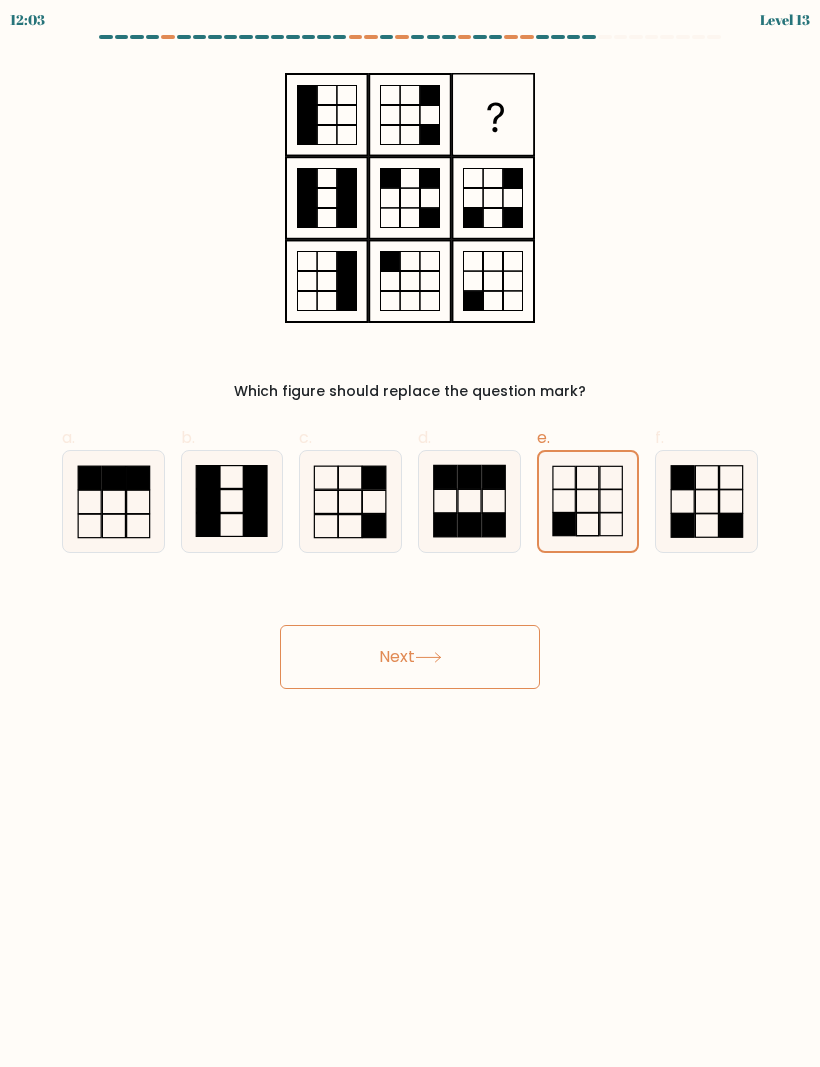 click on "Next" at bounding box center [410, 657] 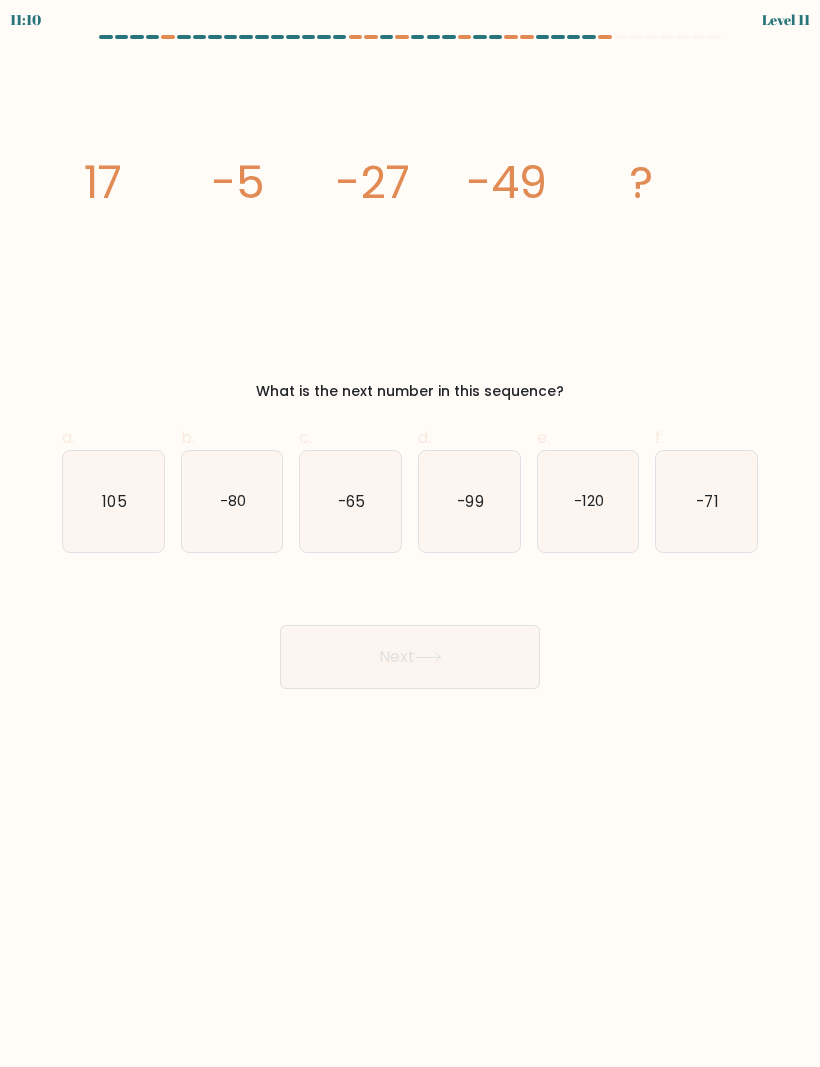 click on "-65" at bounding box center (350, 501) 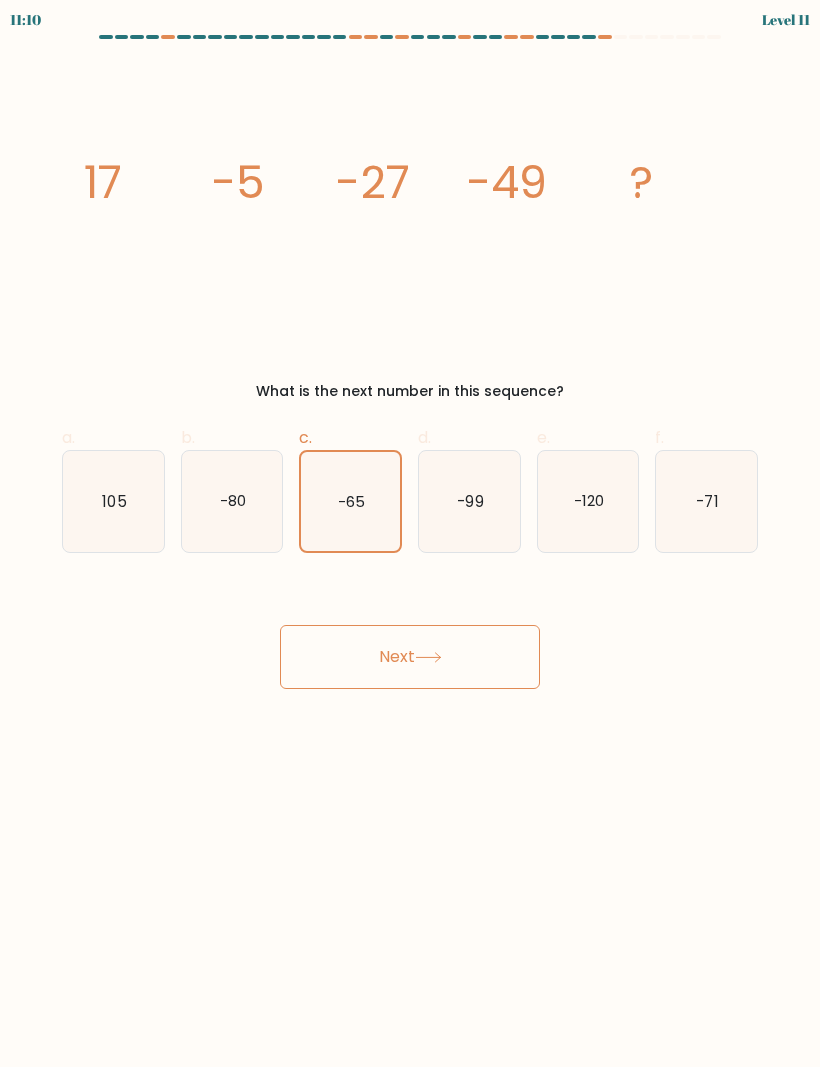 click on "Next" at bounding box center (410, 657) 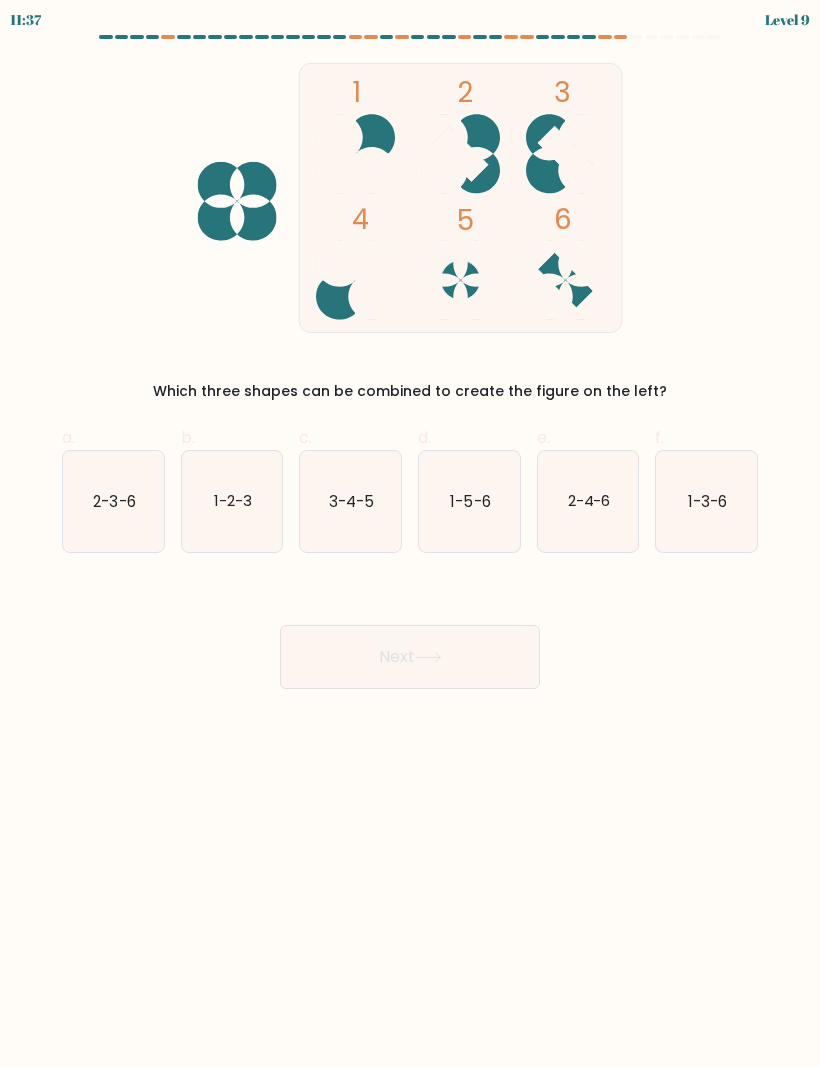click on "2-3-6" at bounding box center [113, 501] 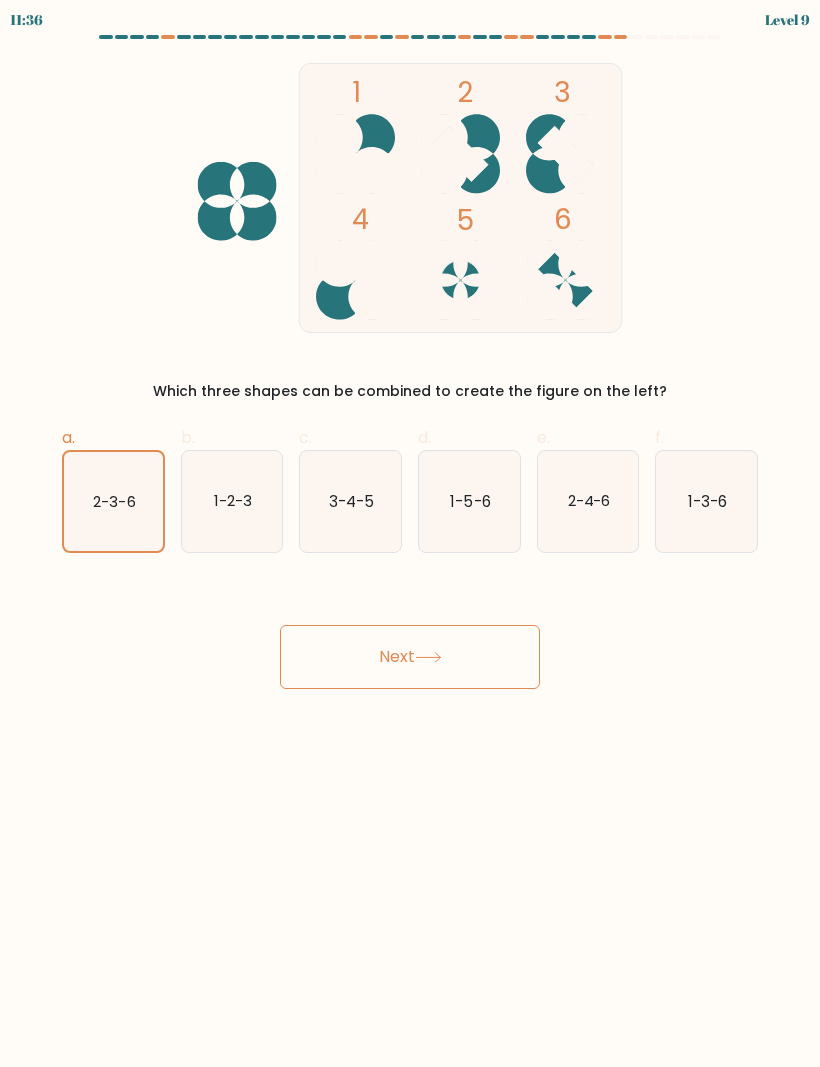 click on "Next" at bounding box center [410, 657] 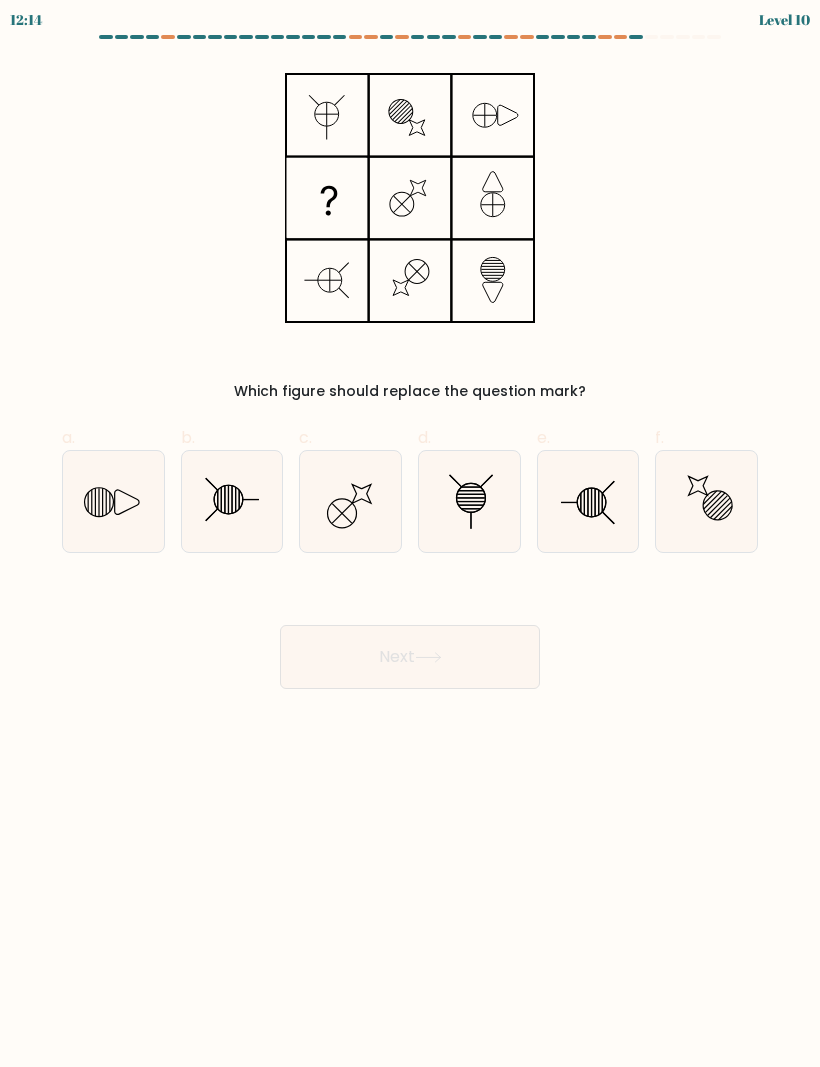 click at bounding box center (232, 501) 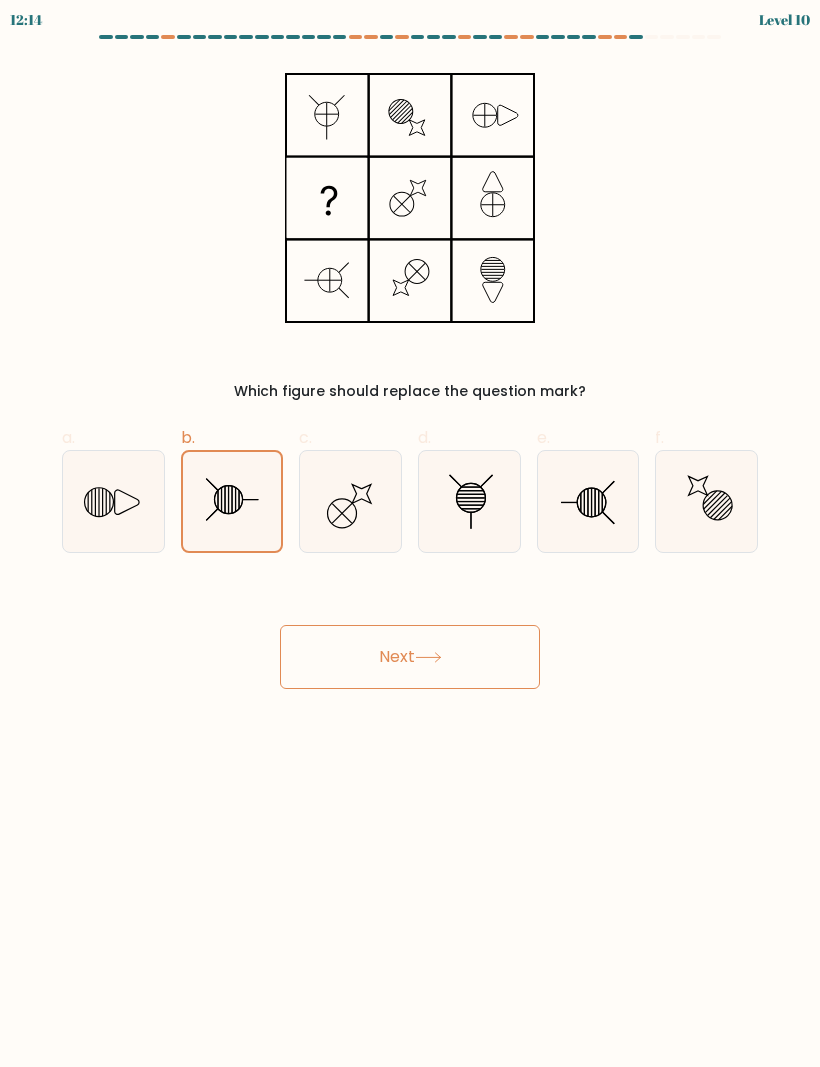 click on "Next" at bounding box center (410, 657) 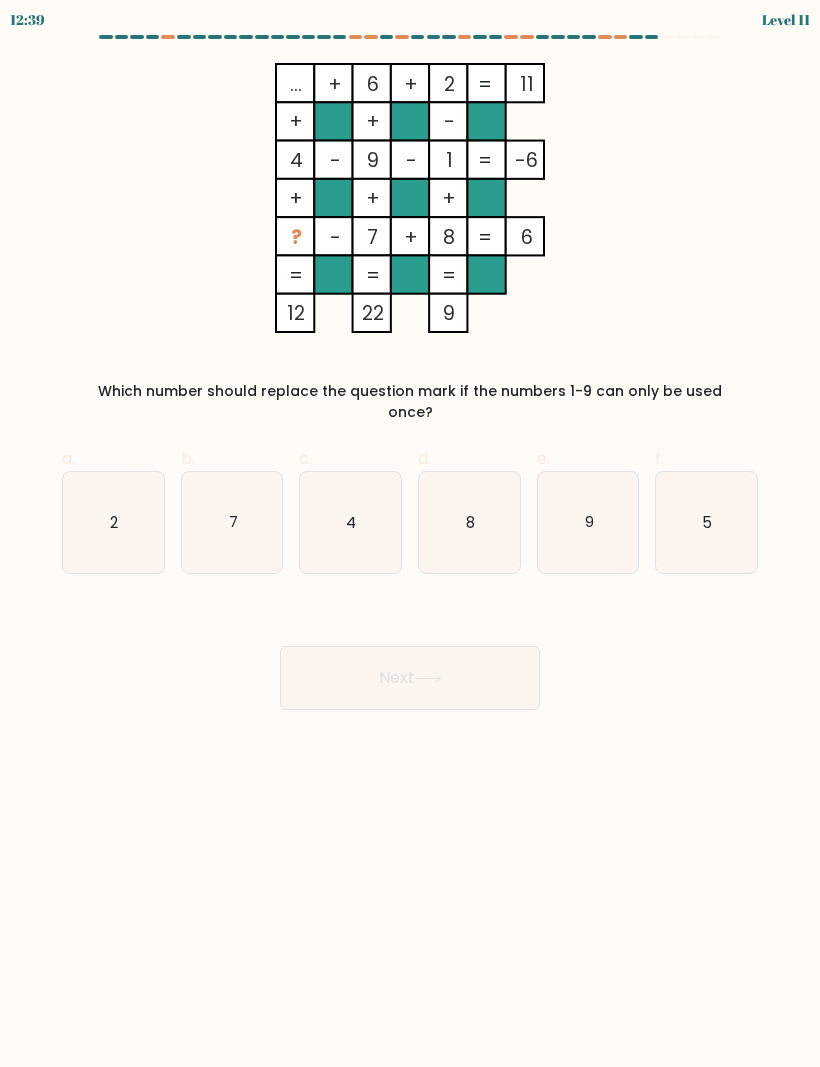 click on "5" at bounding box center (706, 522) 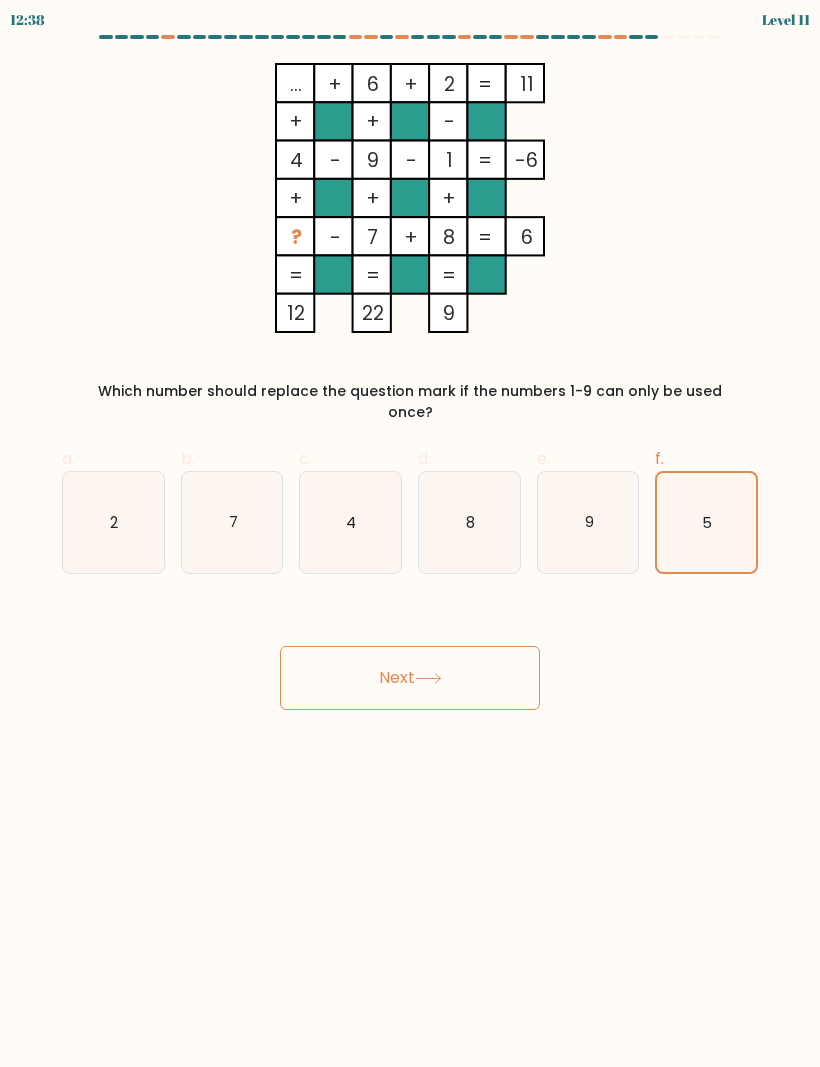 click on "Next" at bounding box center [410, 678] 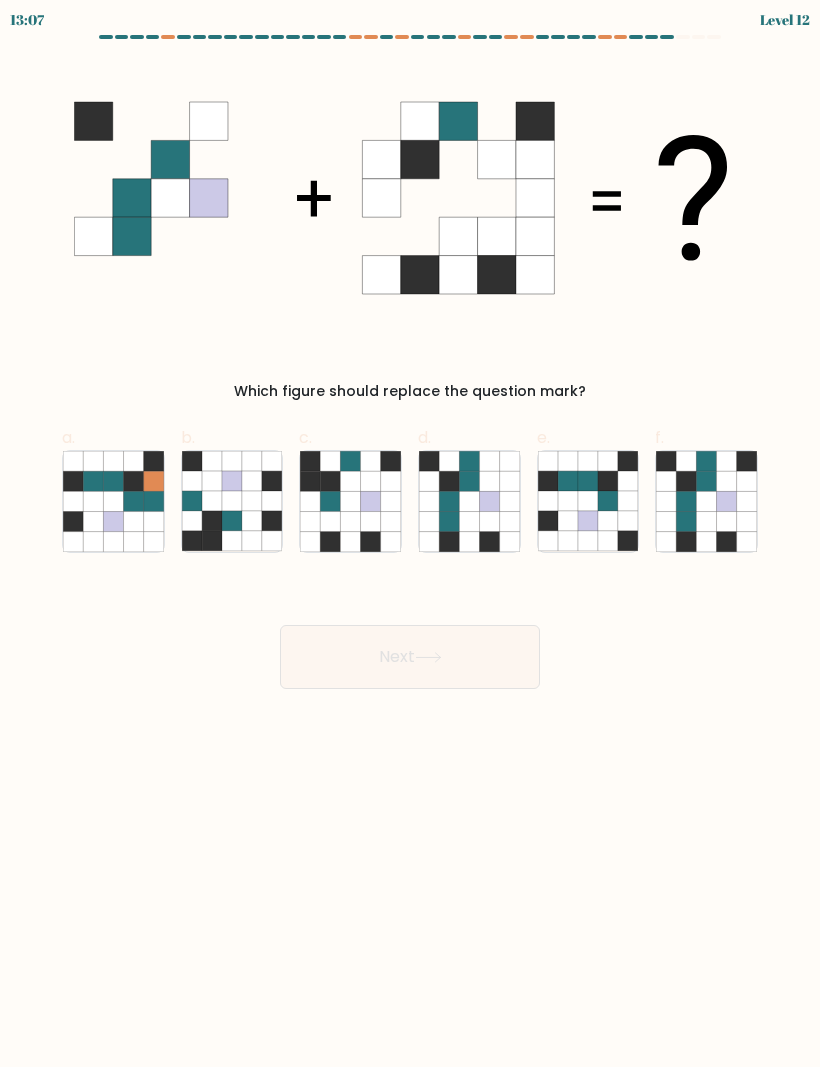 click at bounding box center [707, 461] 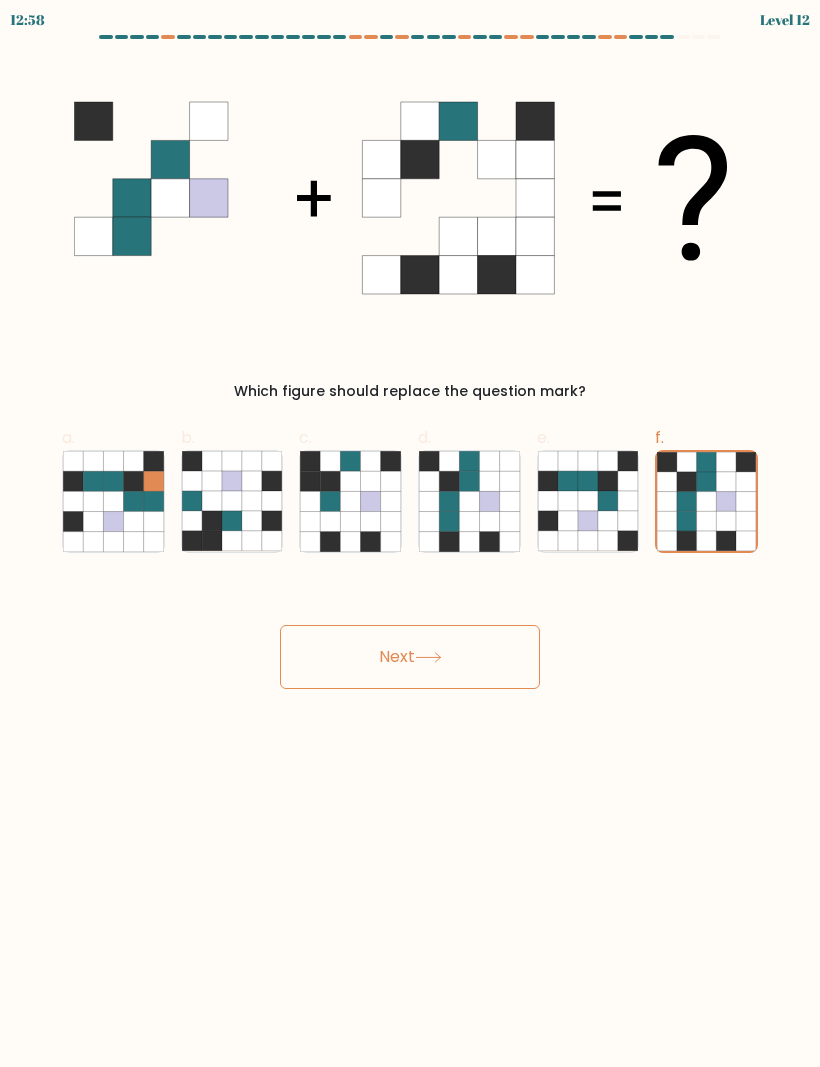 click at bounding box center [746, 502] 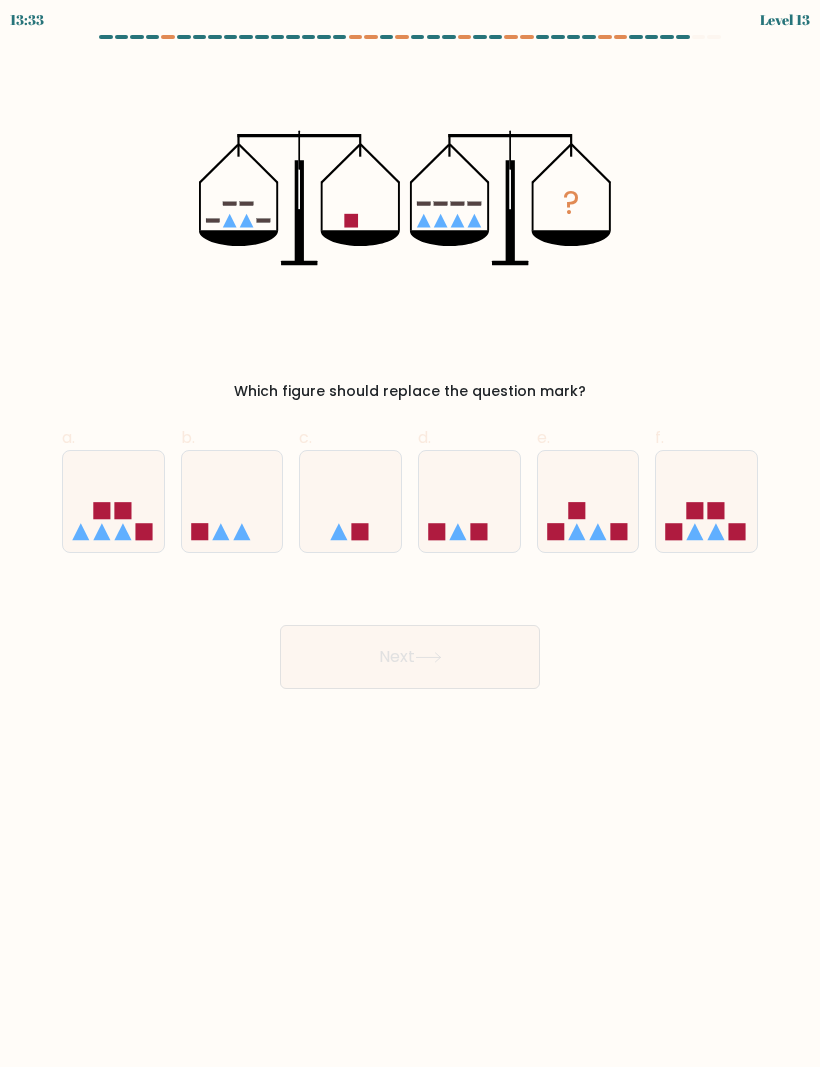 click at bounding box center (674, 531) 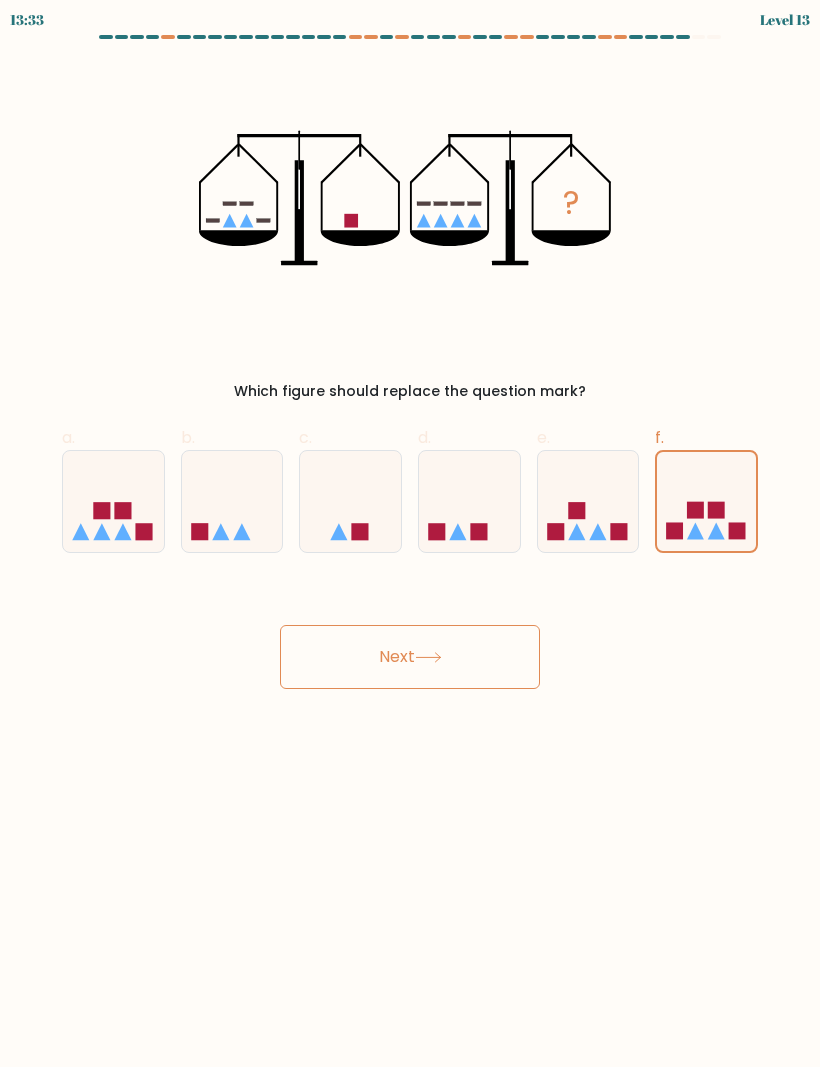click on "Next" at bounding box center (410, 657) 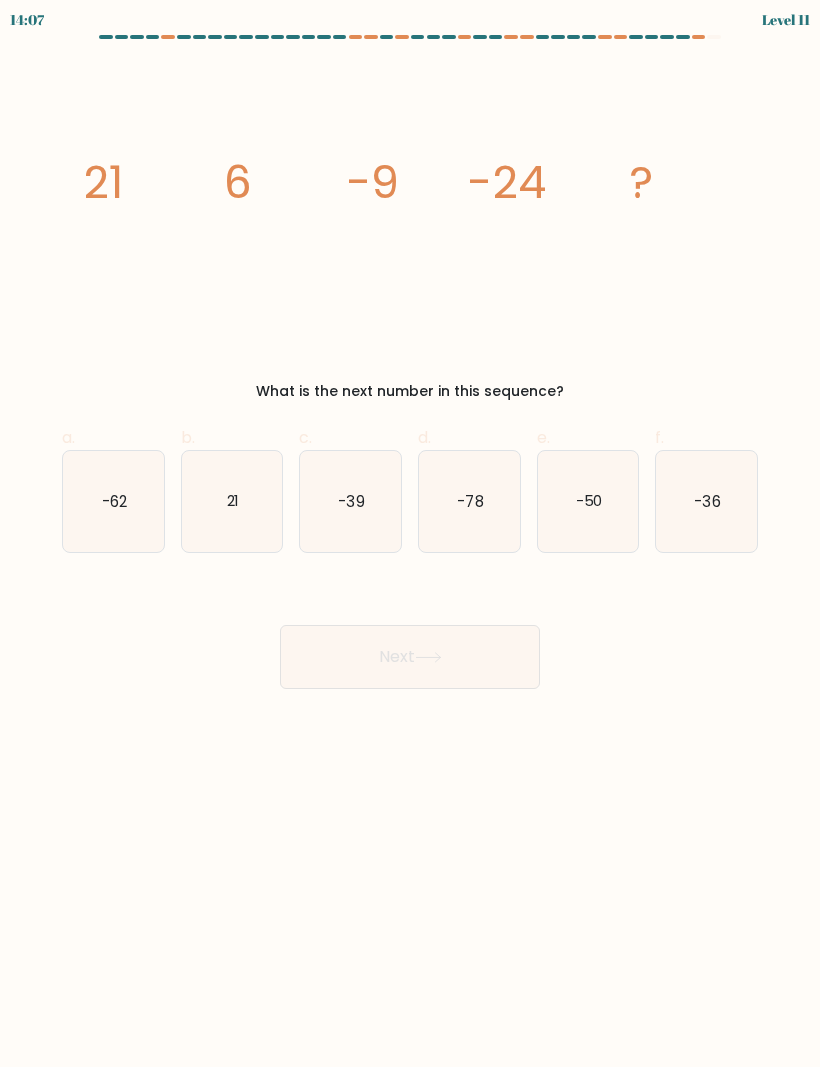 click on "-39" at bounding box center (352, 500) 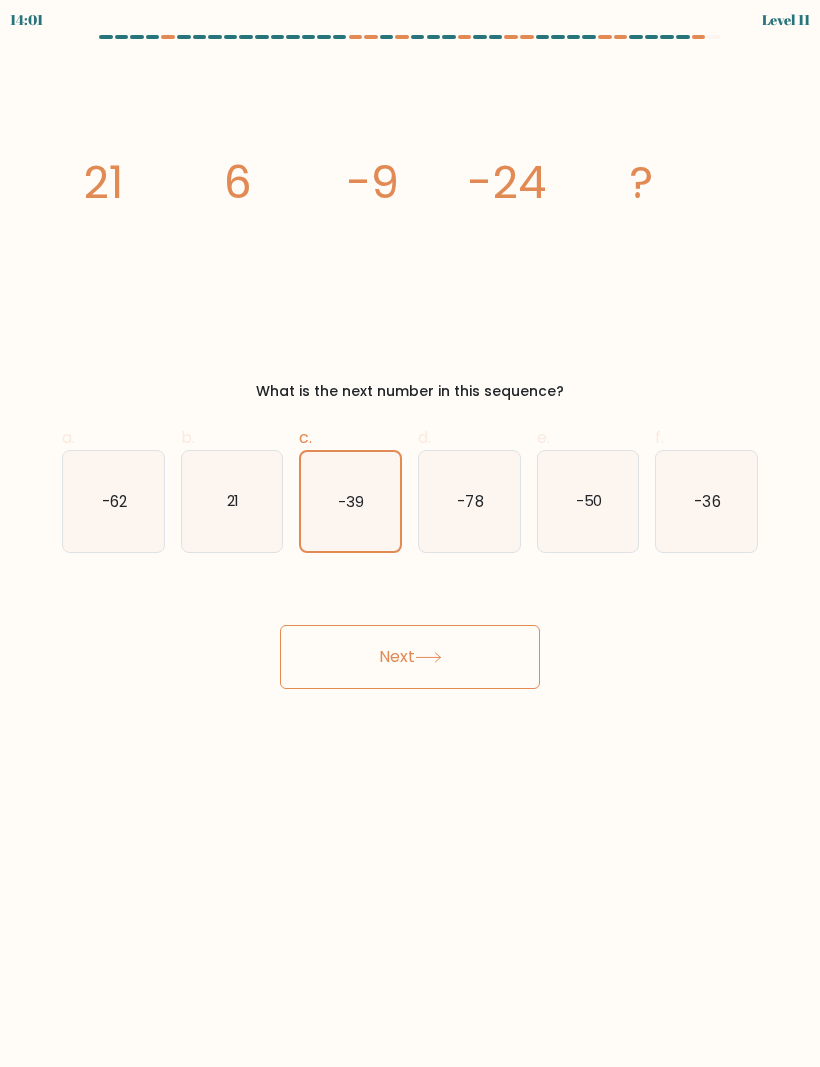 click on "-36" at bounding box center [706, 501] 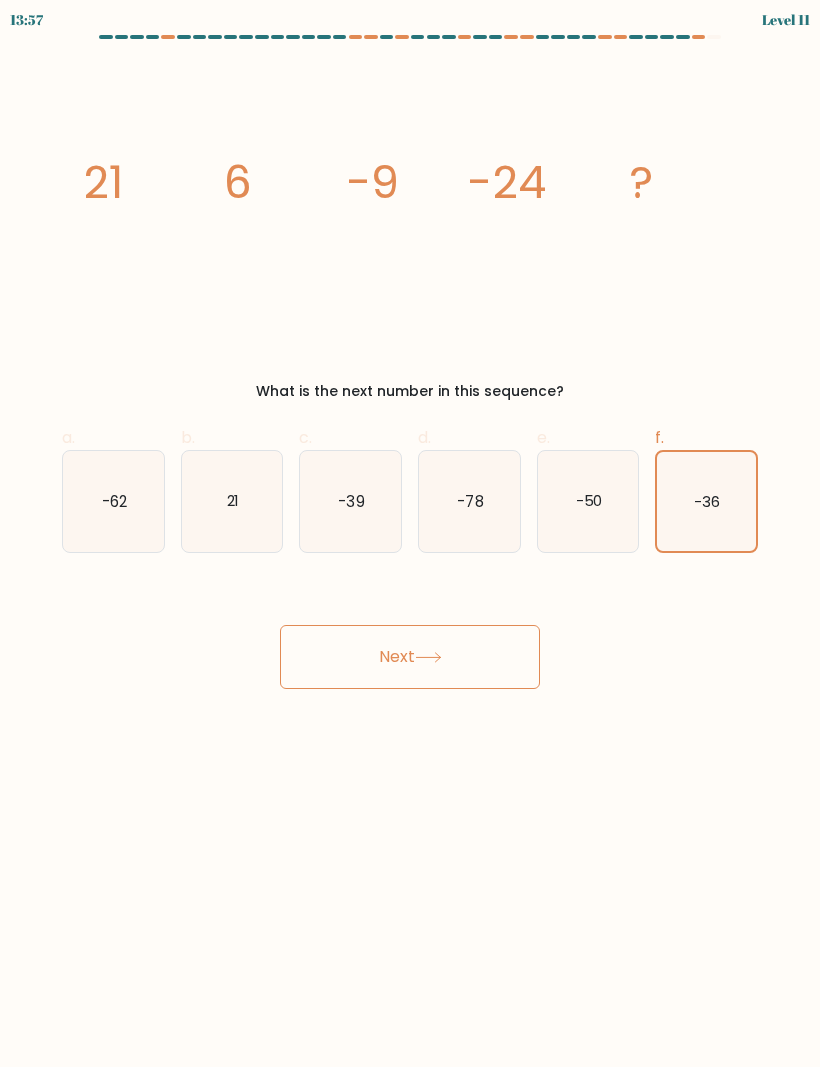 click on "Next" at bounding box center [410, 657] 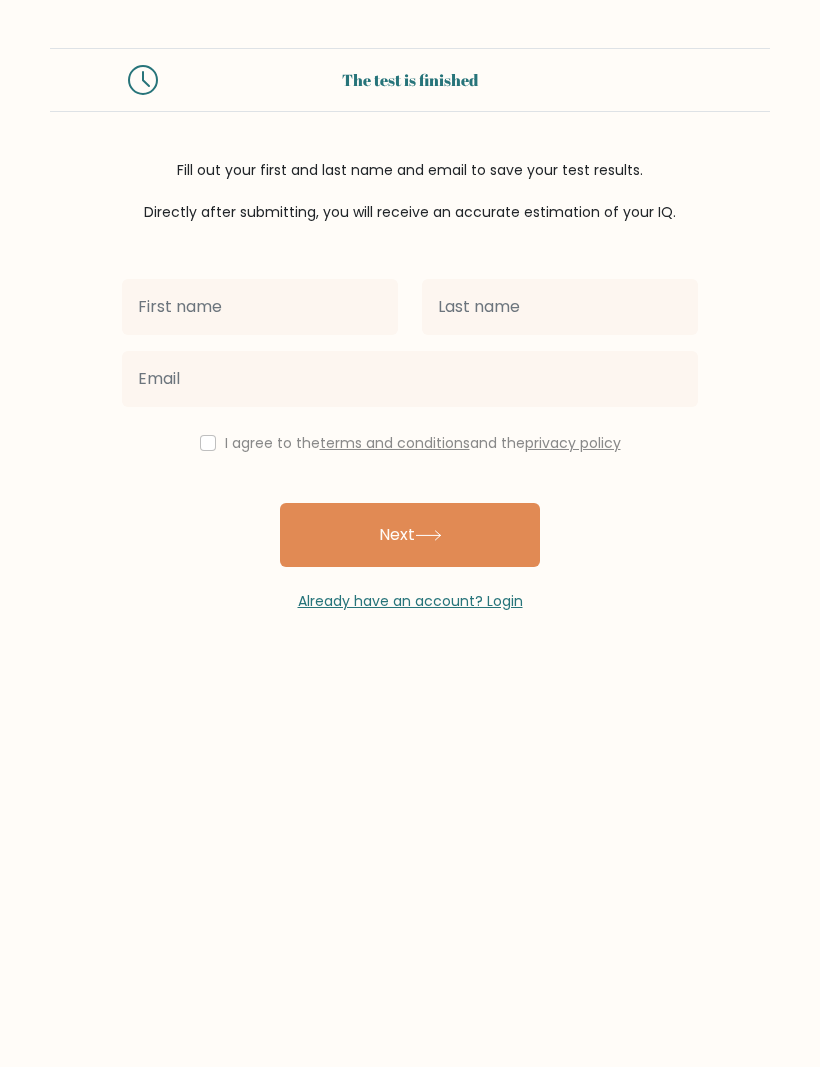 scroll, scrollTop: 0, scrollLeft: 0, axis: both 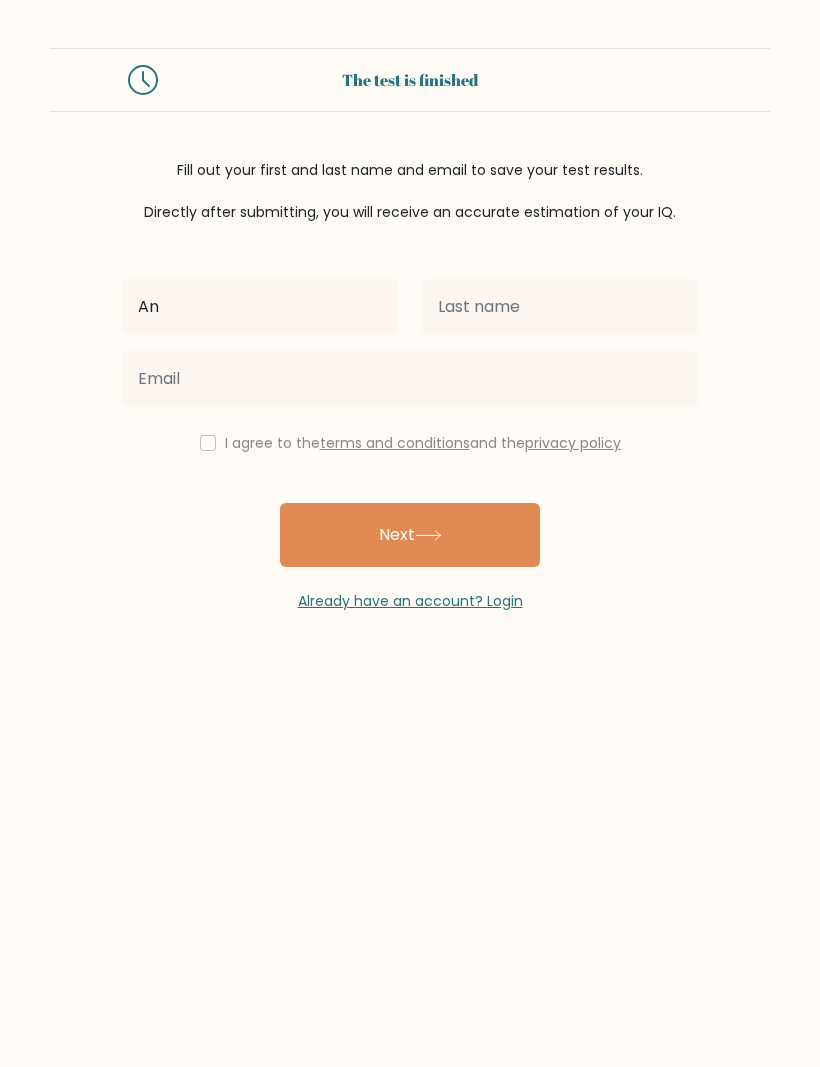 type on "An" 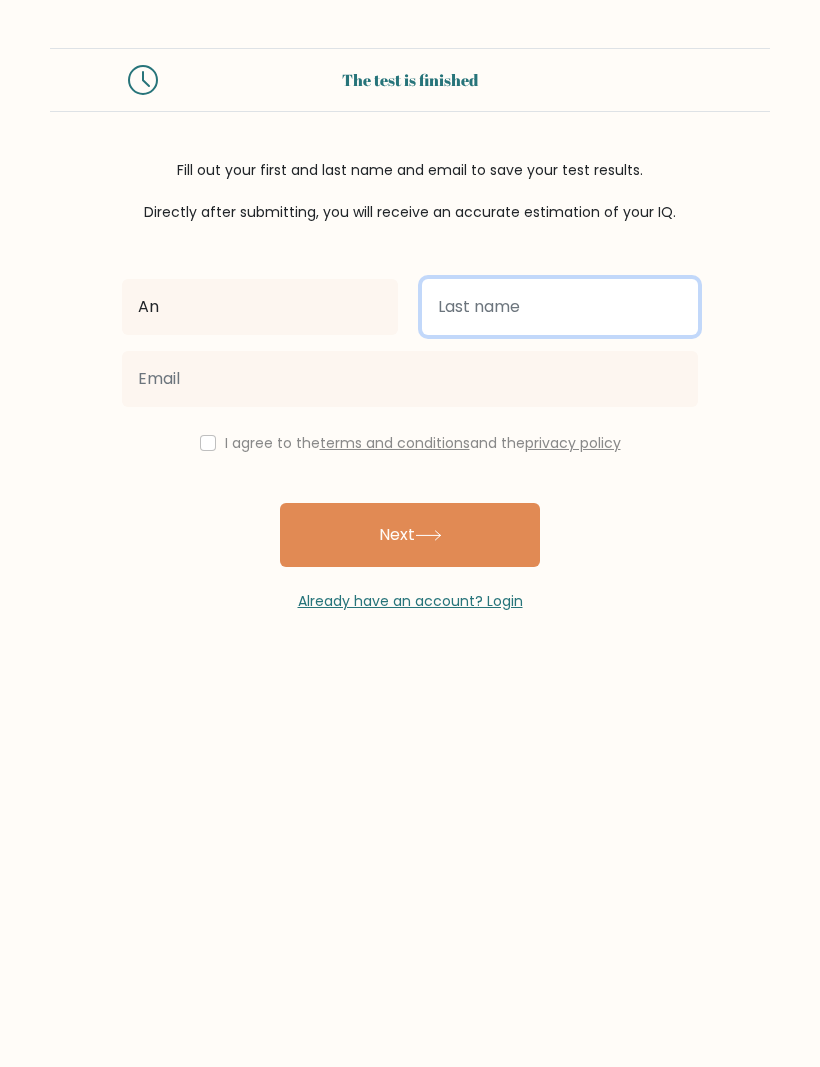 click at bounding box center [560, 307] 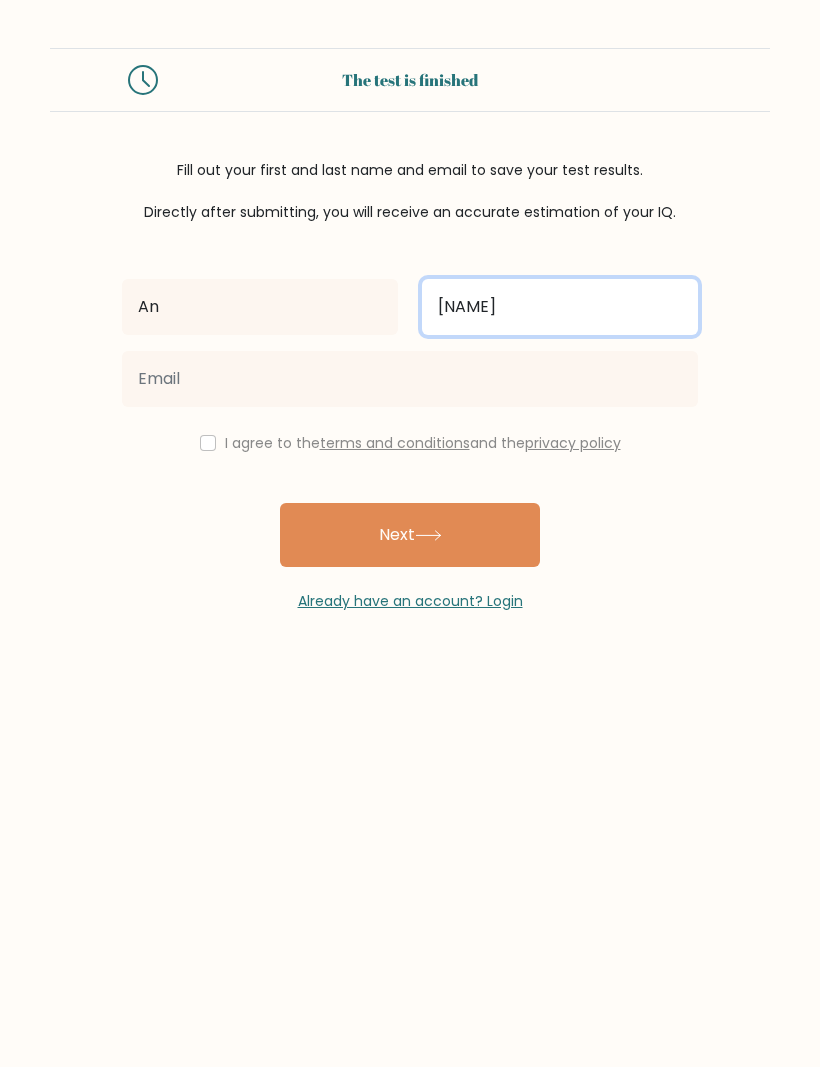 type on "[NAME]" 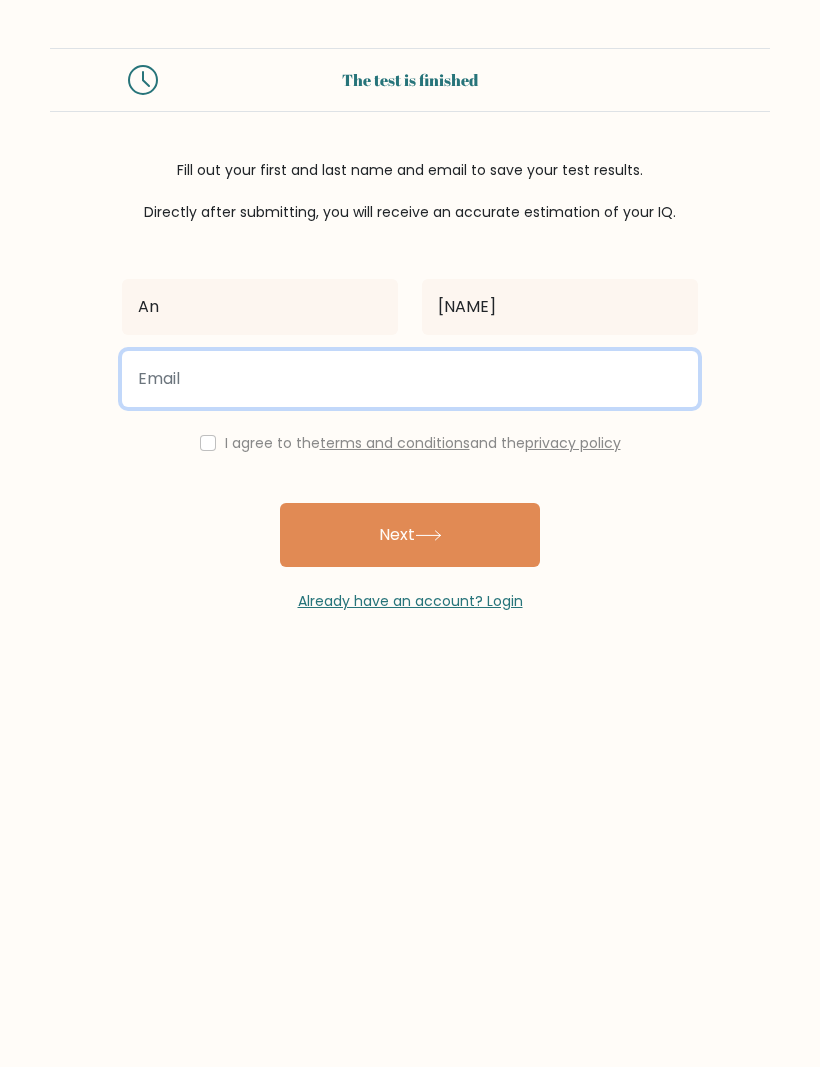 click at bounding box center (410, 379) 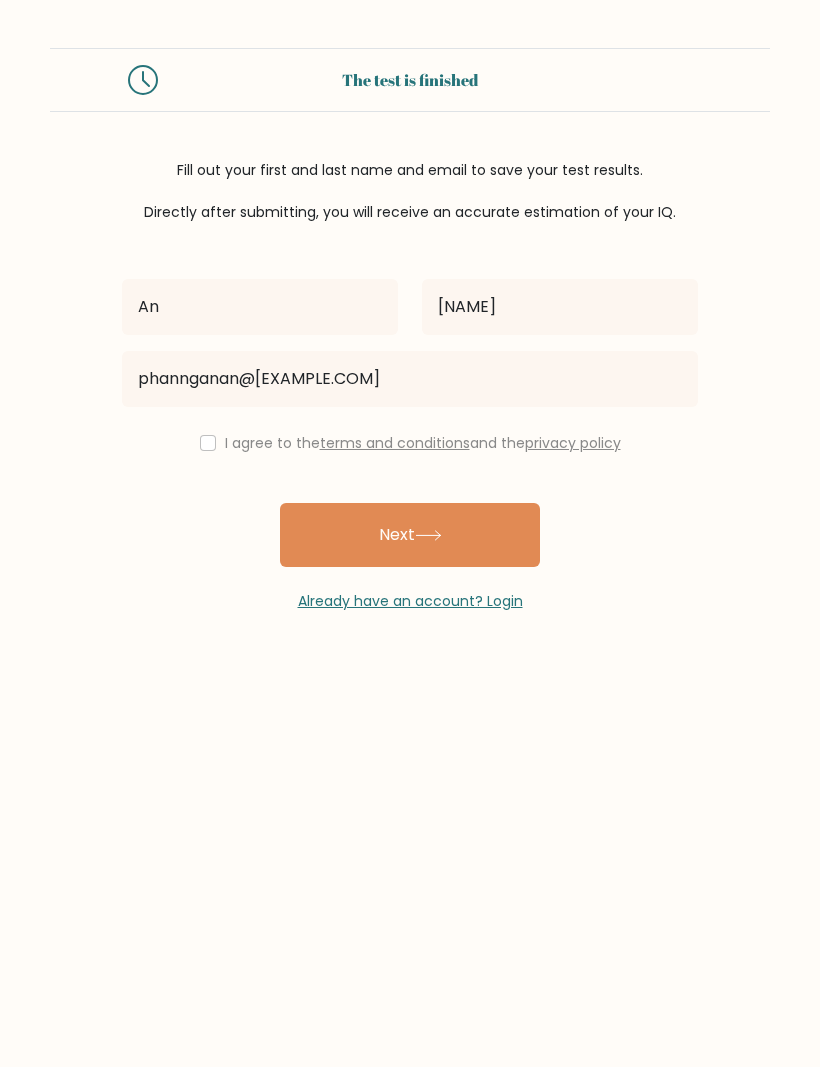 click at bounding box center [208, 443] 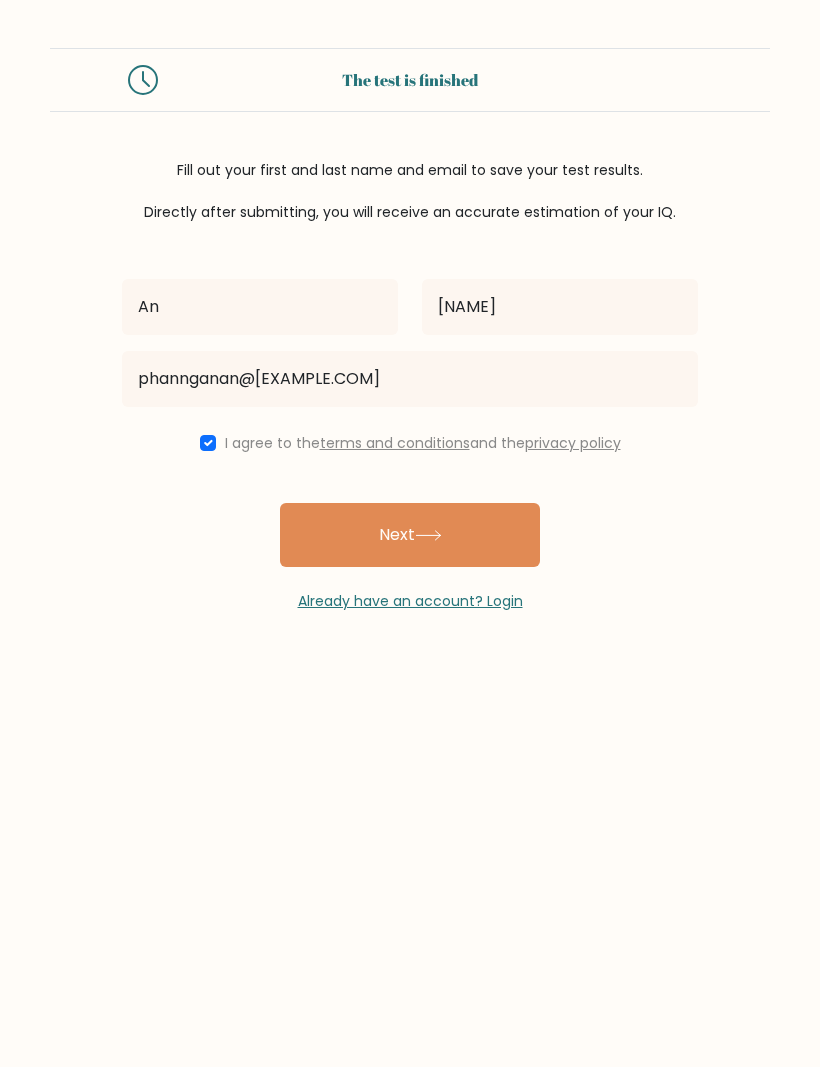 click on "Next" at bounding box center [410, 535] 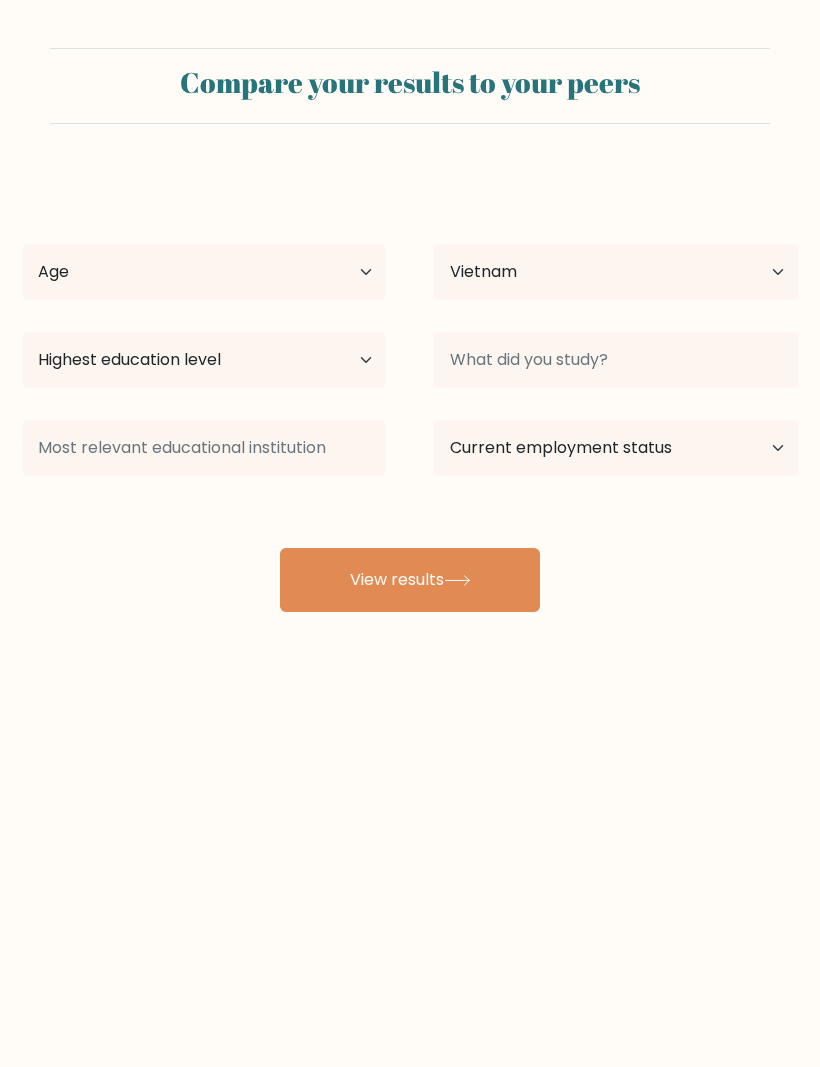 scroll, scrollTop: 0, scrollLeft: 0, axis: both 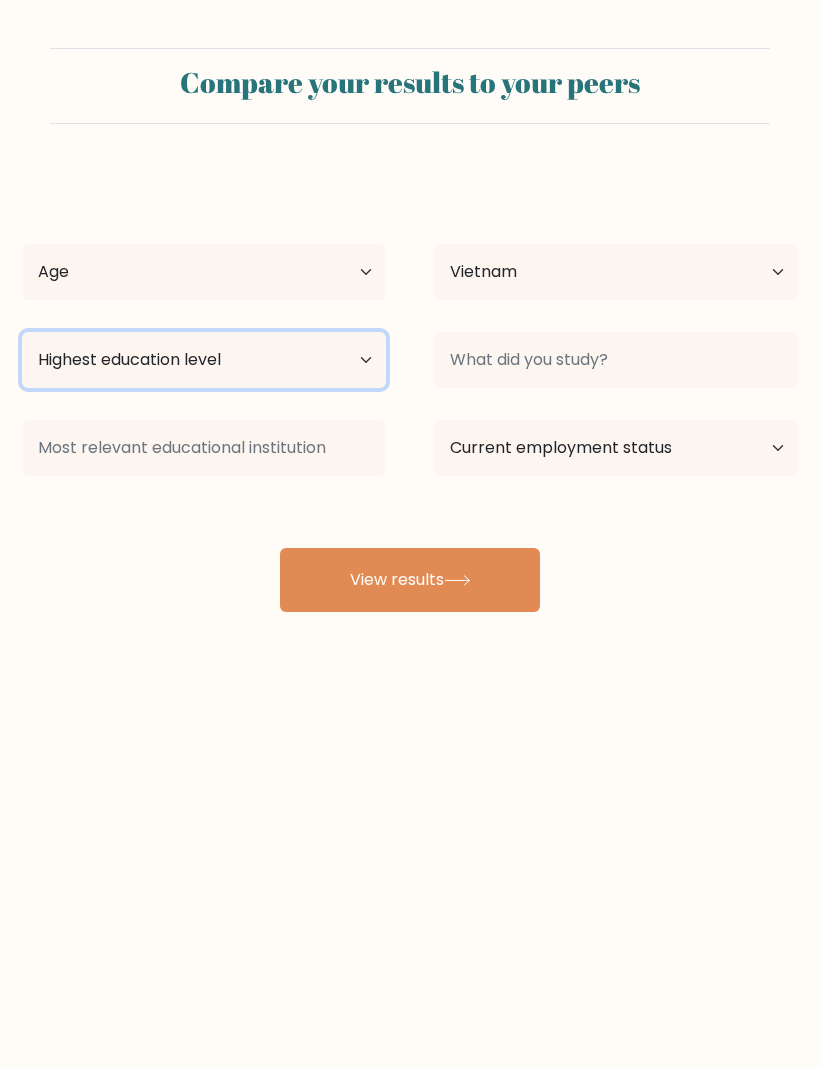 click on "Highest education level
No schooling
Primary
Lower Secondary
Upper Secondary
Occupation Specific
Bachelor's degree
Master's degree
Doctoral degree" at bounding box center (204, 360) 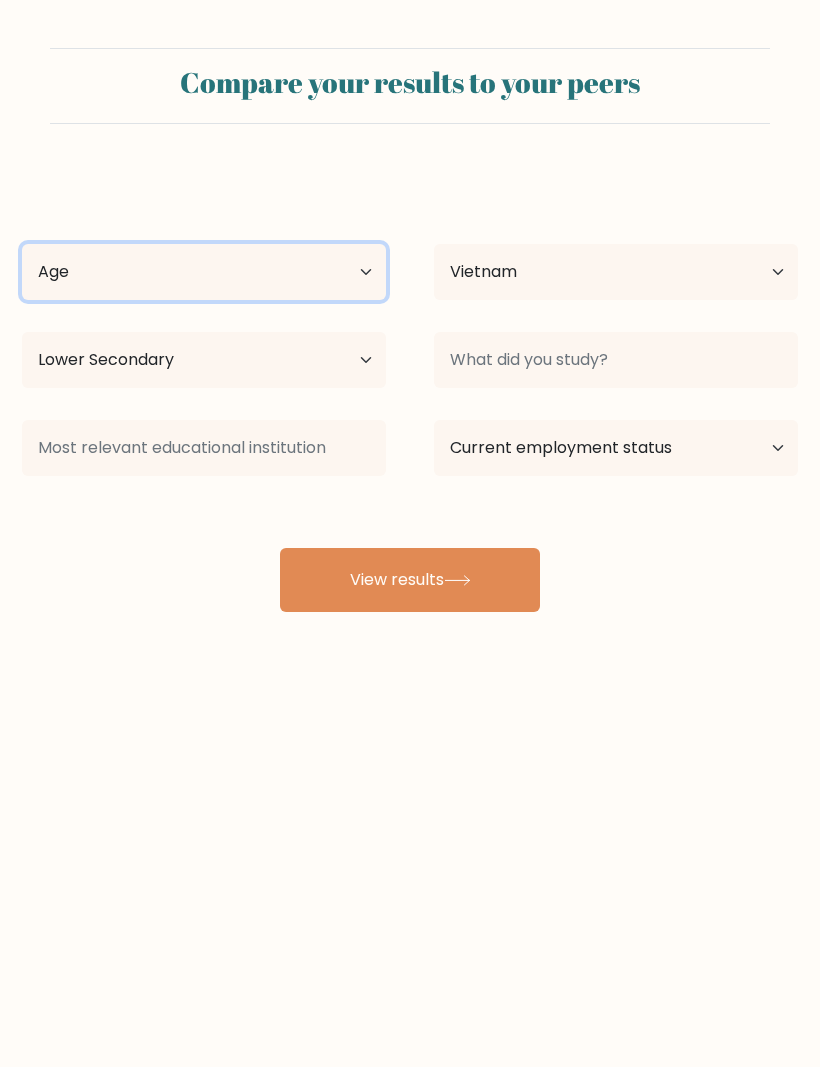 click on "Age
Under 18 years old
18-24 years old
25-34 years old
35-44 years old
45-54 years old
55-64 years old
65 years old and above" at bounding box center (204, 272) 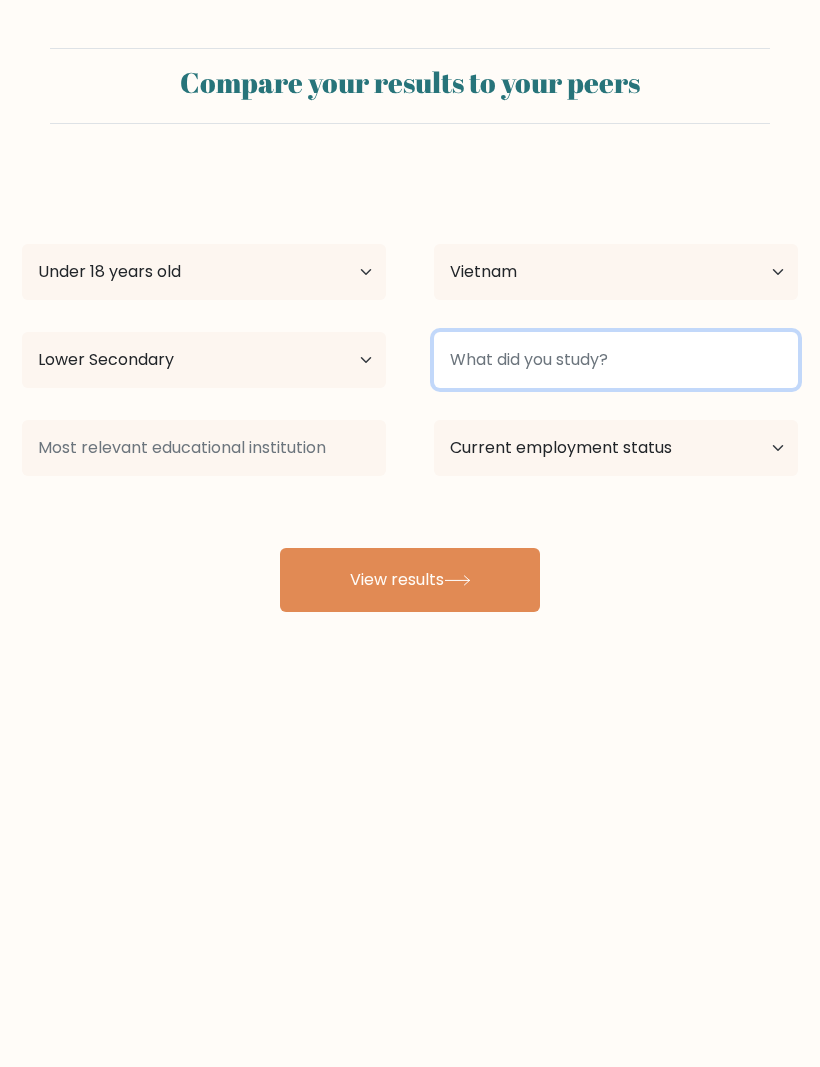 click at bounding box center (616, 360) 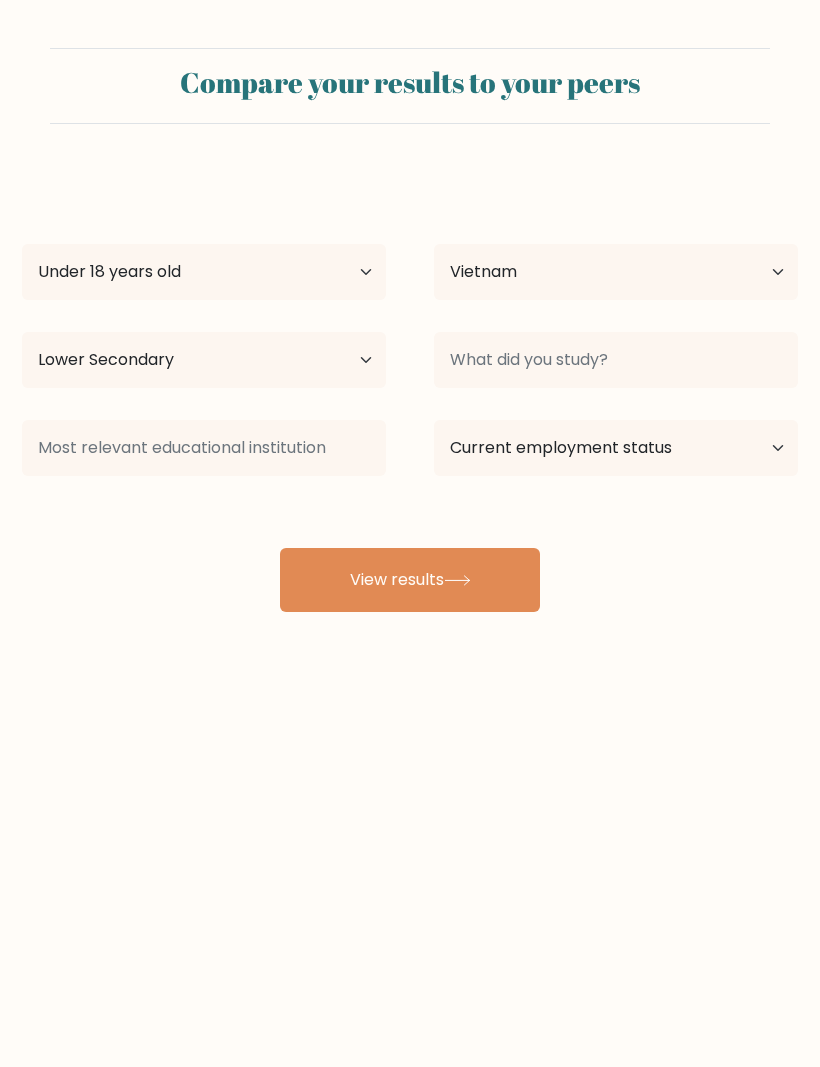 click on "An
[LAST]
Age
Under 18 years old
18-24 years old
25-34 years old
35-44 years old
45-54 years old
55-64 years old
65 years old and above
Country
[COUNTRY]
[COUNTRY]
[COUNTRY]
[COUNTRY]
[COUNTRY]
[COUNTRY]
[COUNTRY]
[COUNTRY]
[COUNTRY]
[COUNTRY]
[COUNTRY]
[COUNTRY]
[COUNTRY]
[COUNTRY]
[COUNTRY]
[COUNTRY]
[COUNTRY]
[COUNTRY]
[COUNTRY]
[COUNTRY]
[COUNTRY]
[COUNTRY]
[COUNTRY]
[COUNTRY]
[COUNTRY]
[COUNTRY]
[COUNTRY]
[COUNTRY]
[COUNTRY]
[COUNTRY]
[COUNTRY]
[COUNTRY]
[COUNTRY]" at bounding box center [410, 392] 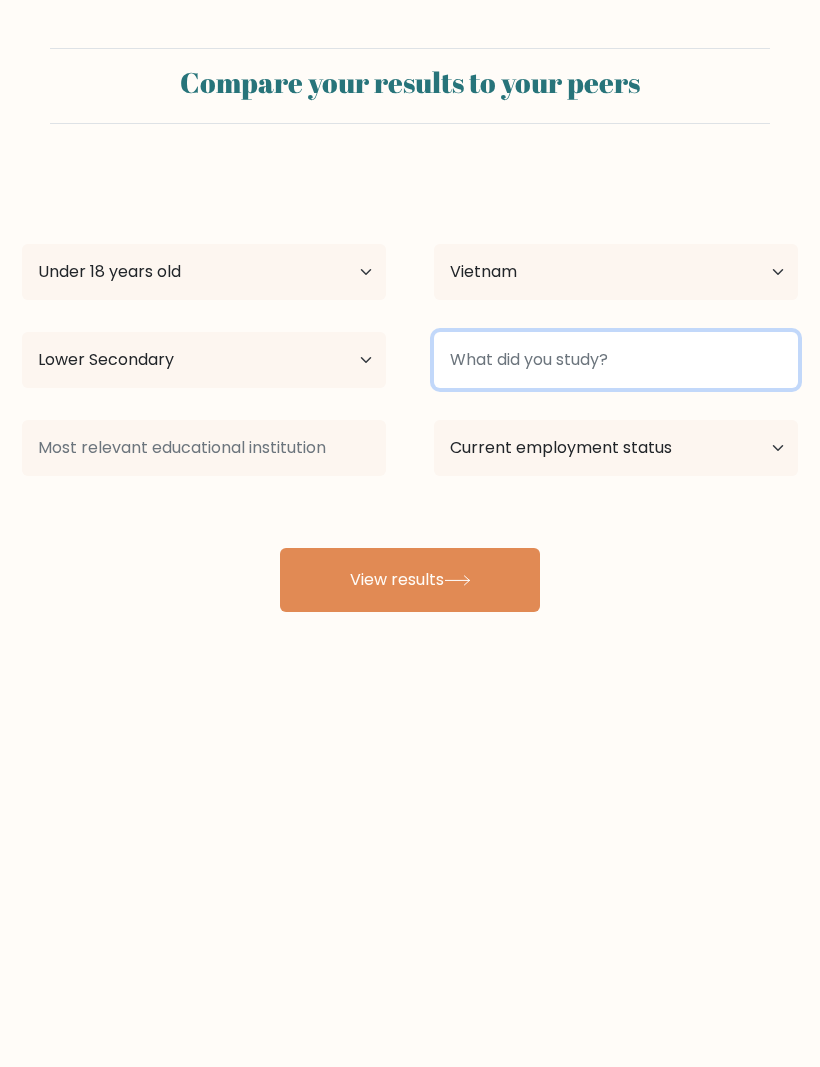 click at bounding box center (616, 360) 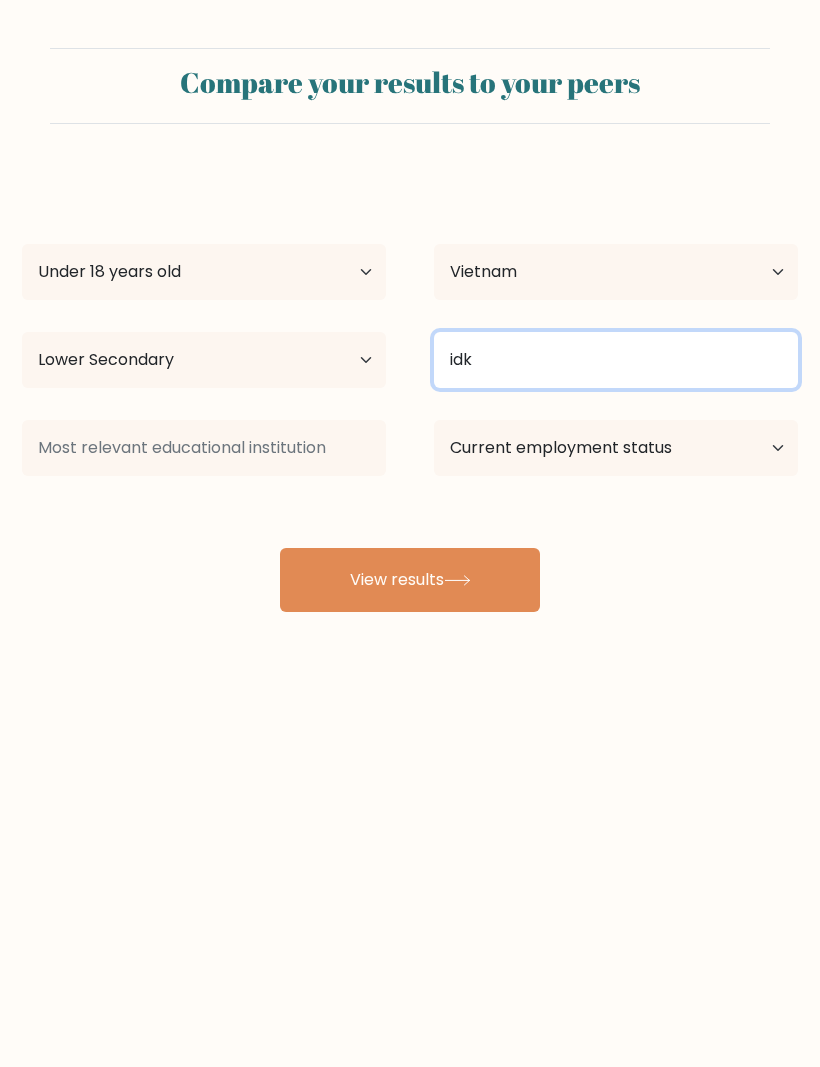 type on "idk" 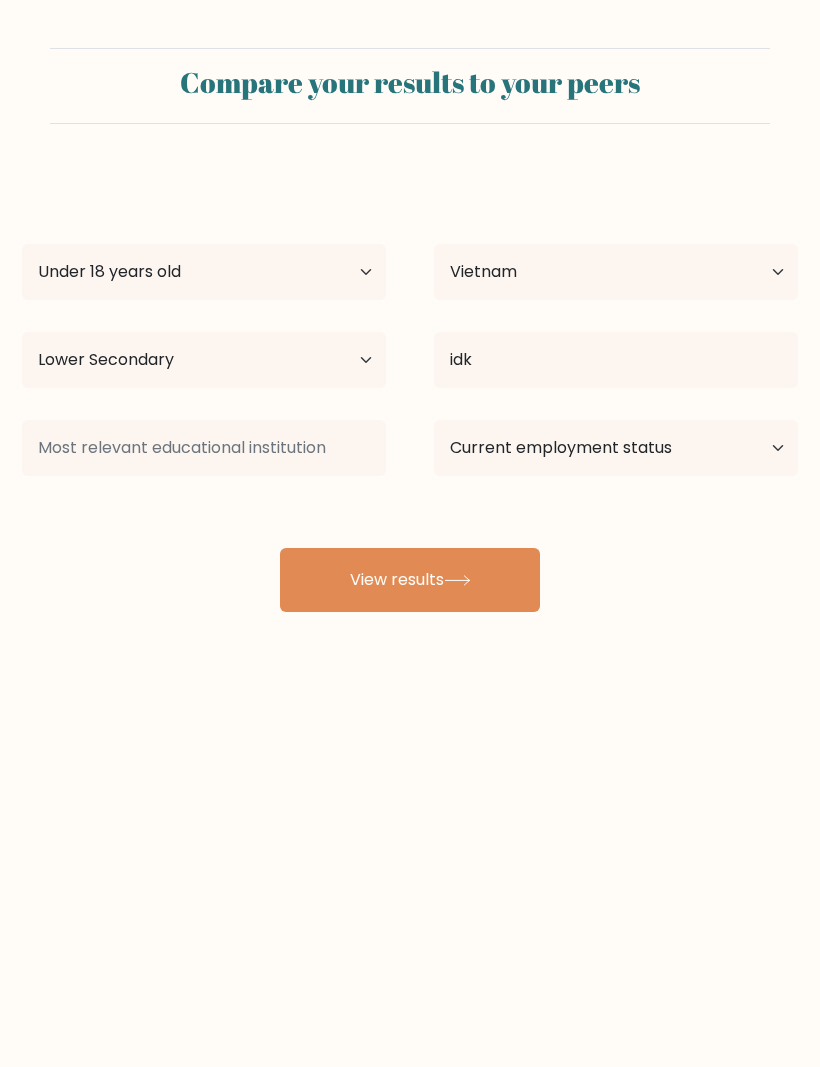 click on "An
Phan
Age
Under 18 years old
18-24 years old
25-34 years old
35-44 years old
45-54 years old
55-64 years old
65 years old and above
Country
Afghanistan
Albania
Algeria
American Samoa
Andorra
Angola
Anguilla
Antarctica
Antigua and Barbuda
Argentina
Armenia
Aruba
Australia
Austria
Azerbaijan
Bahamas
Bahrain
Bangladesh
Barbados
Belarus
Belgium
Belize
Benin
Bermuda
Bhutan
Bolivia
Bonaire, Sint Eustatius and Saba
Bosnia and Herzegovina
Botswana
Bouvet Island
Brazil
Brunei
idk" at bounding box center [410, 392] 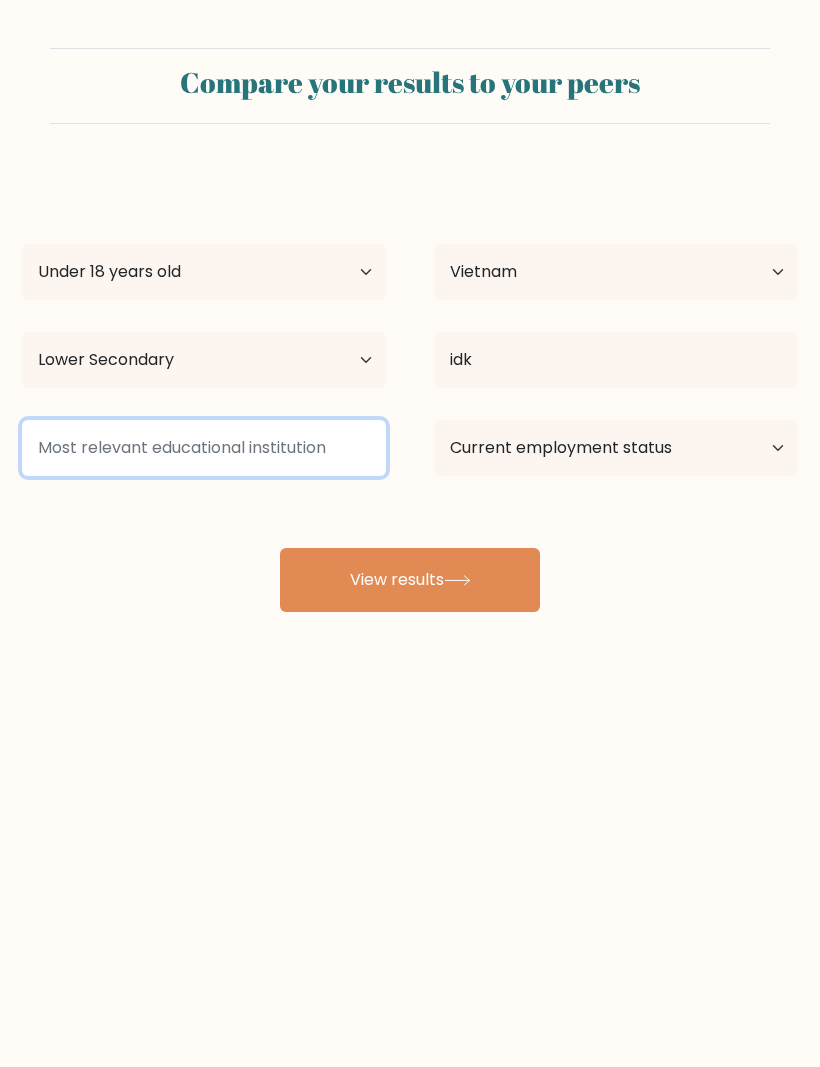 click at bounding box center (204, 448) 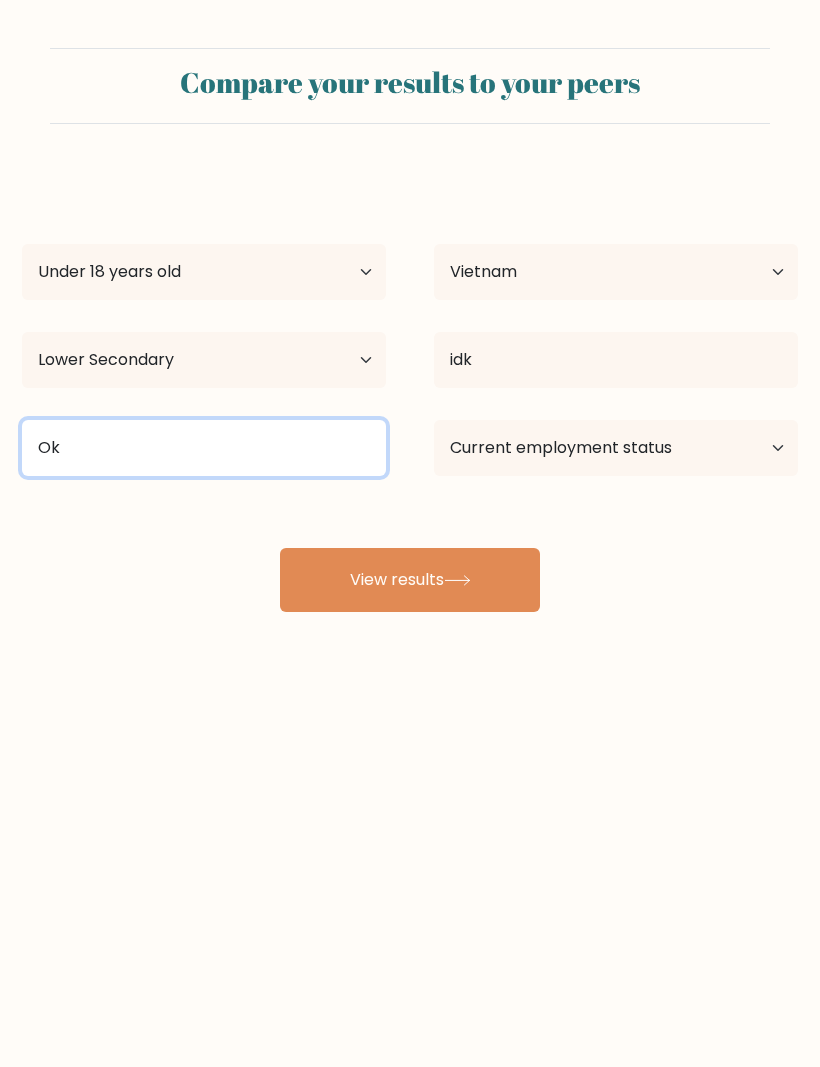 type on "Ok" 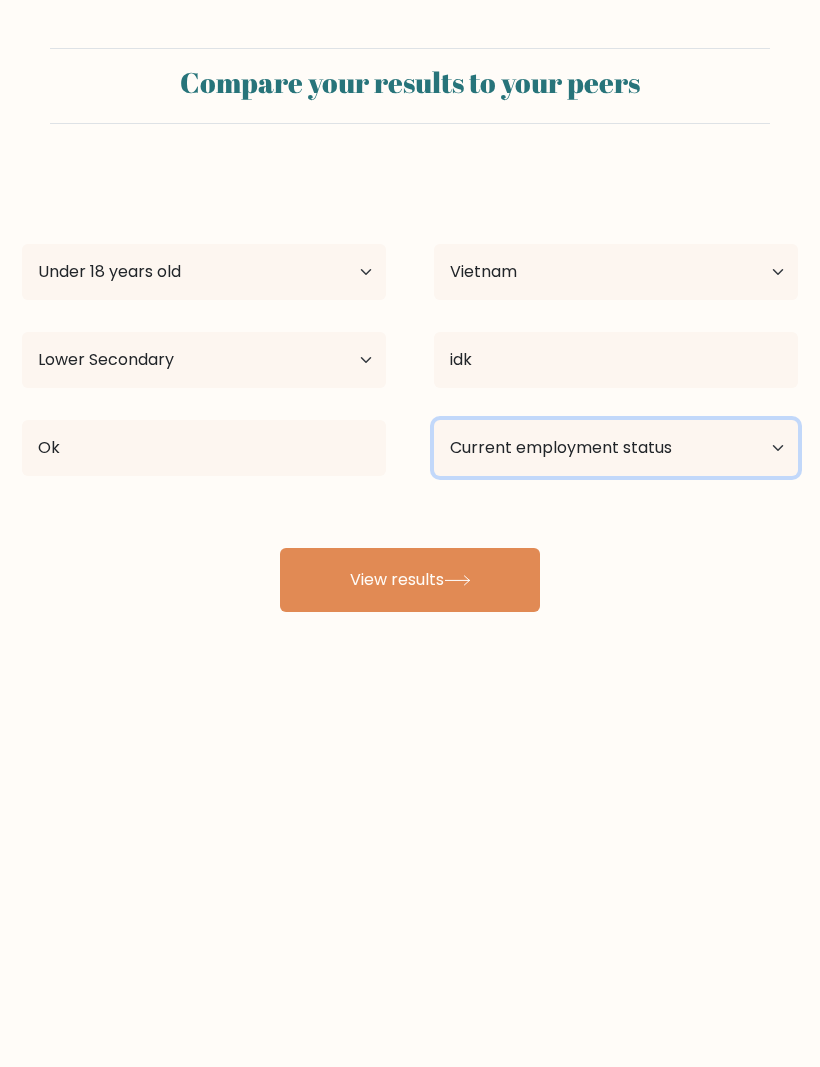 click on "Current employment status
Employed
Student
Retired
Other / prefer not to answer" at bounding box center (616, 448) 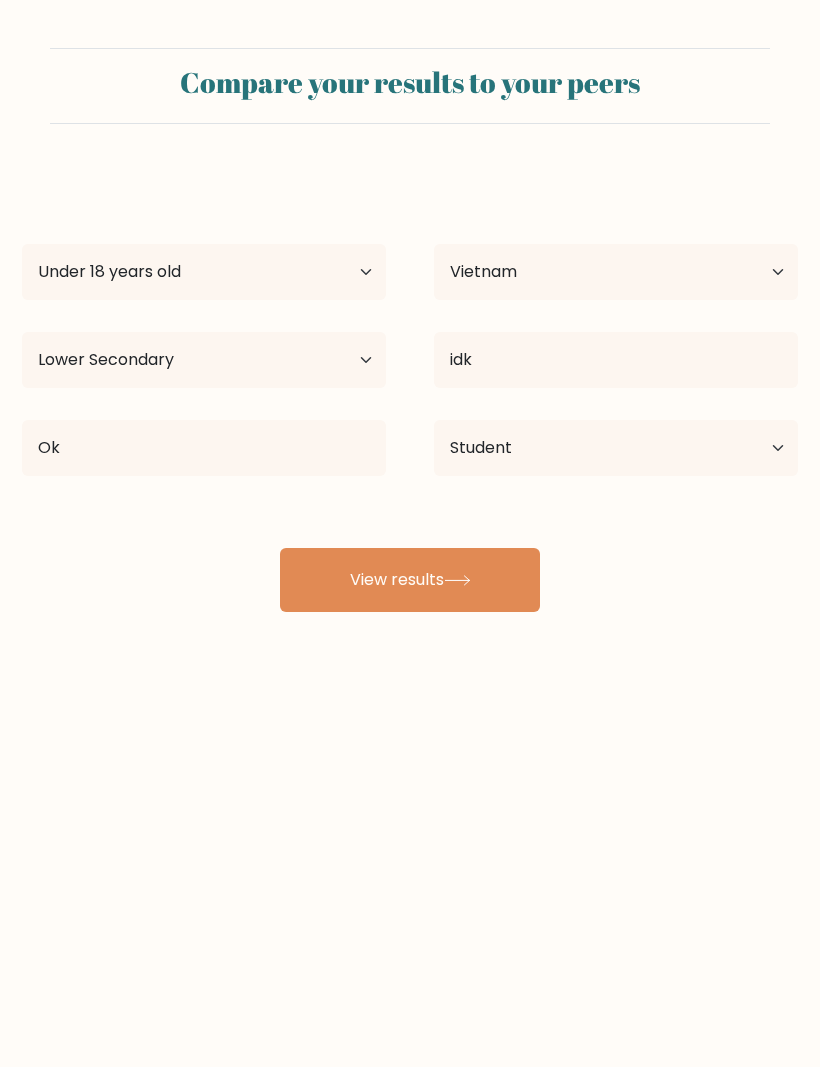click on "View results" at bounding box center [410, 580] 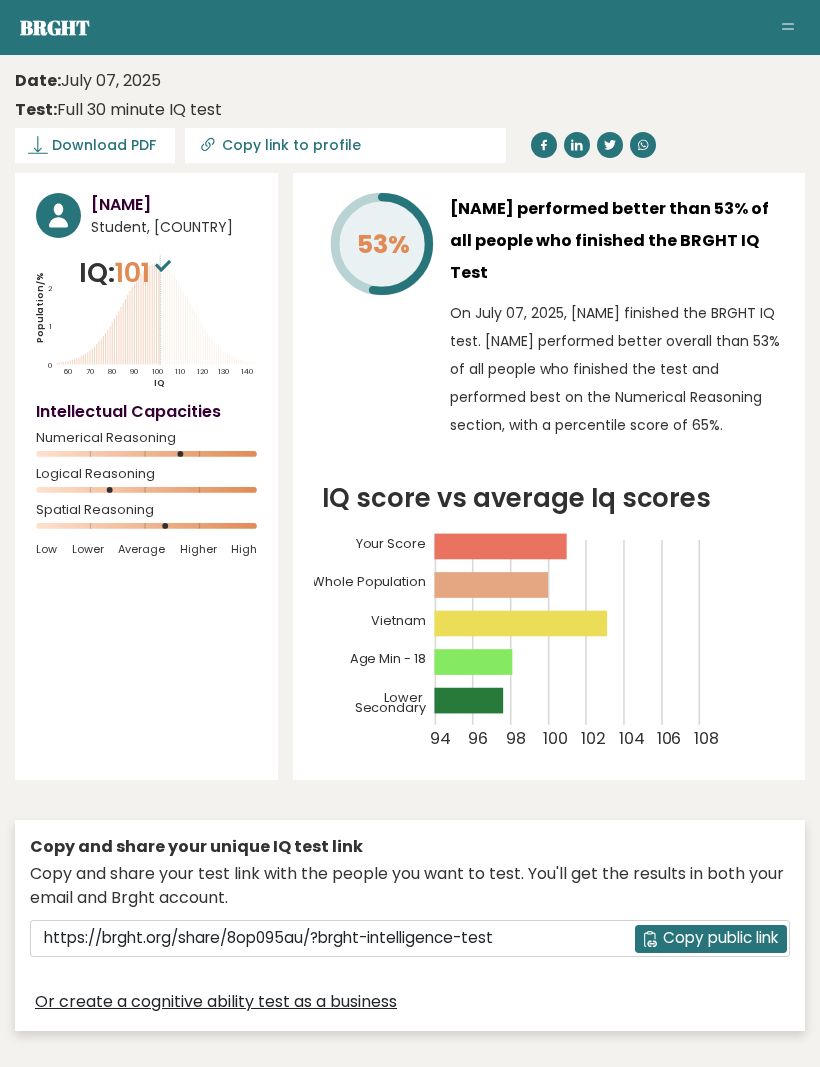 scroll, scrollTop: 0, scrollLeft: 0, axis: both 